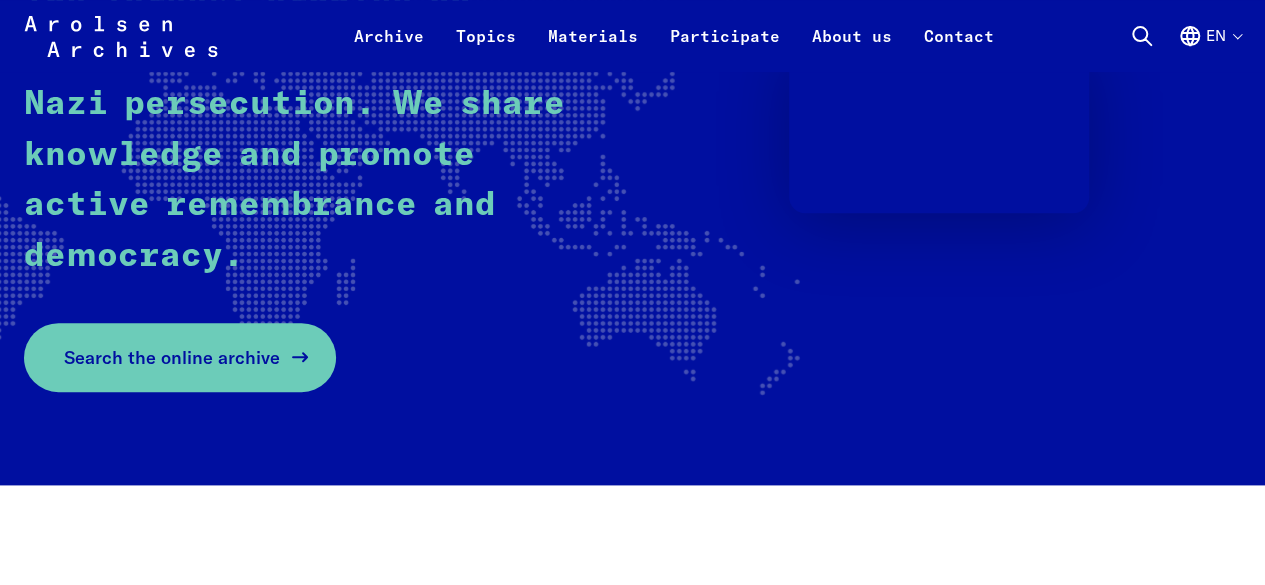 scroll, scrollTop: 399, scrollLeft: 0, axis: vertical 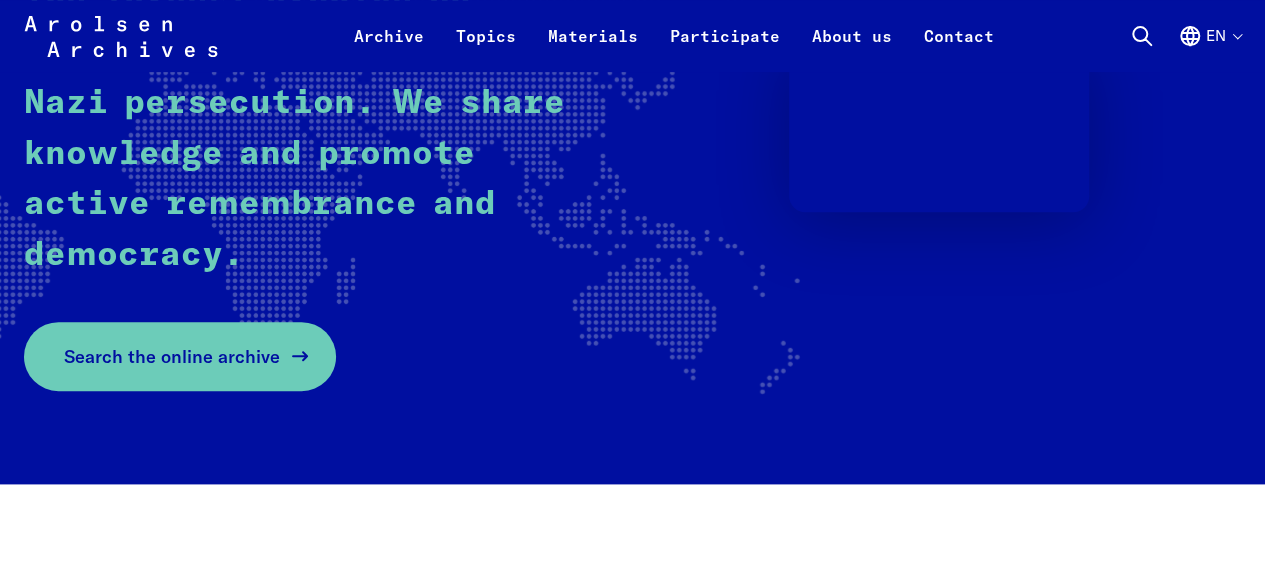 click on "Search the online archive" at bounding box center (172, 356) 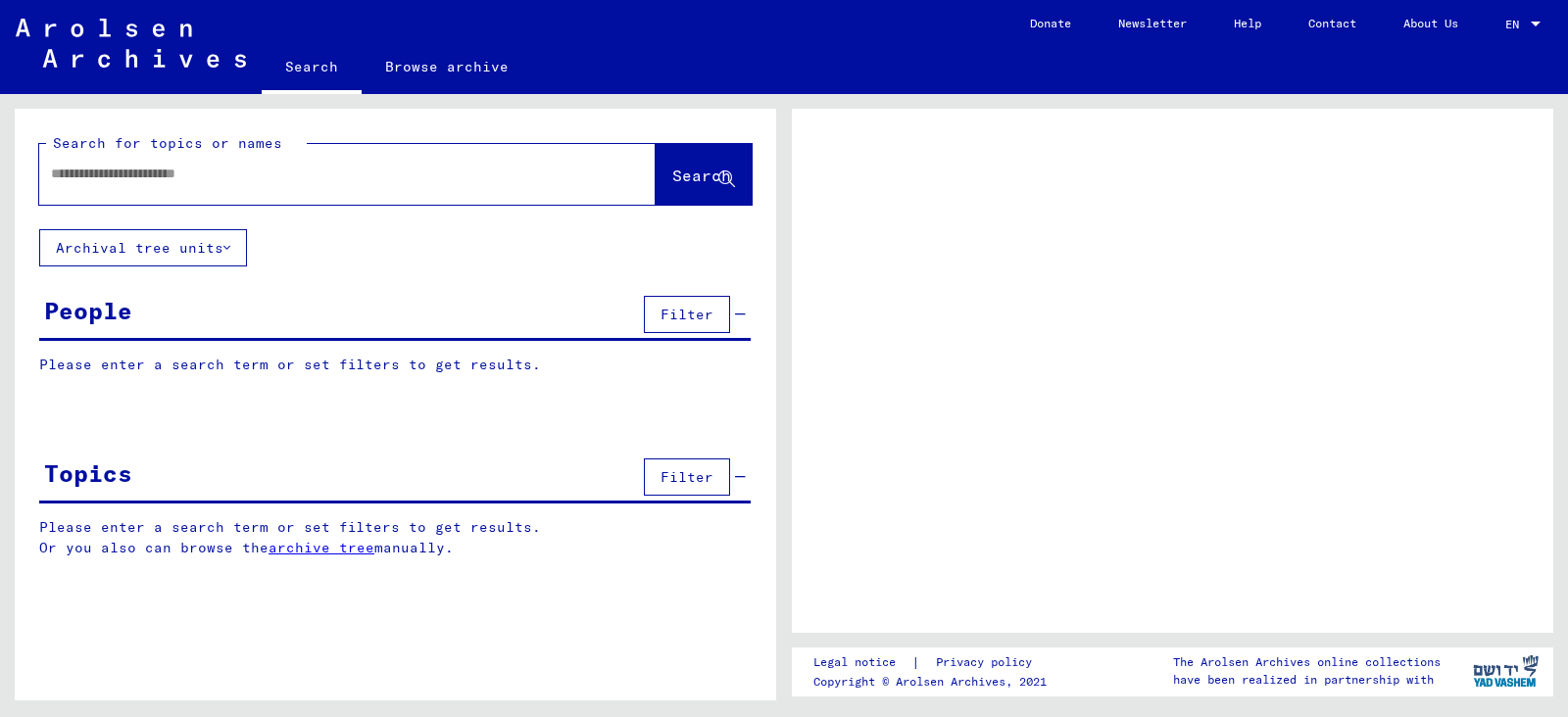 scroll, scrollTop: 0, scrollLeft: 0, axis: both 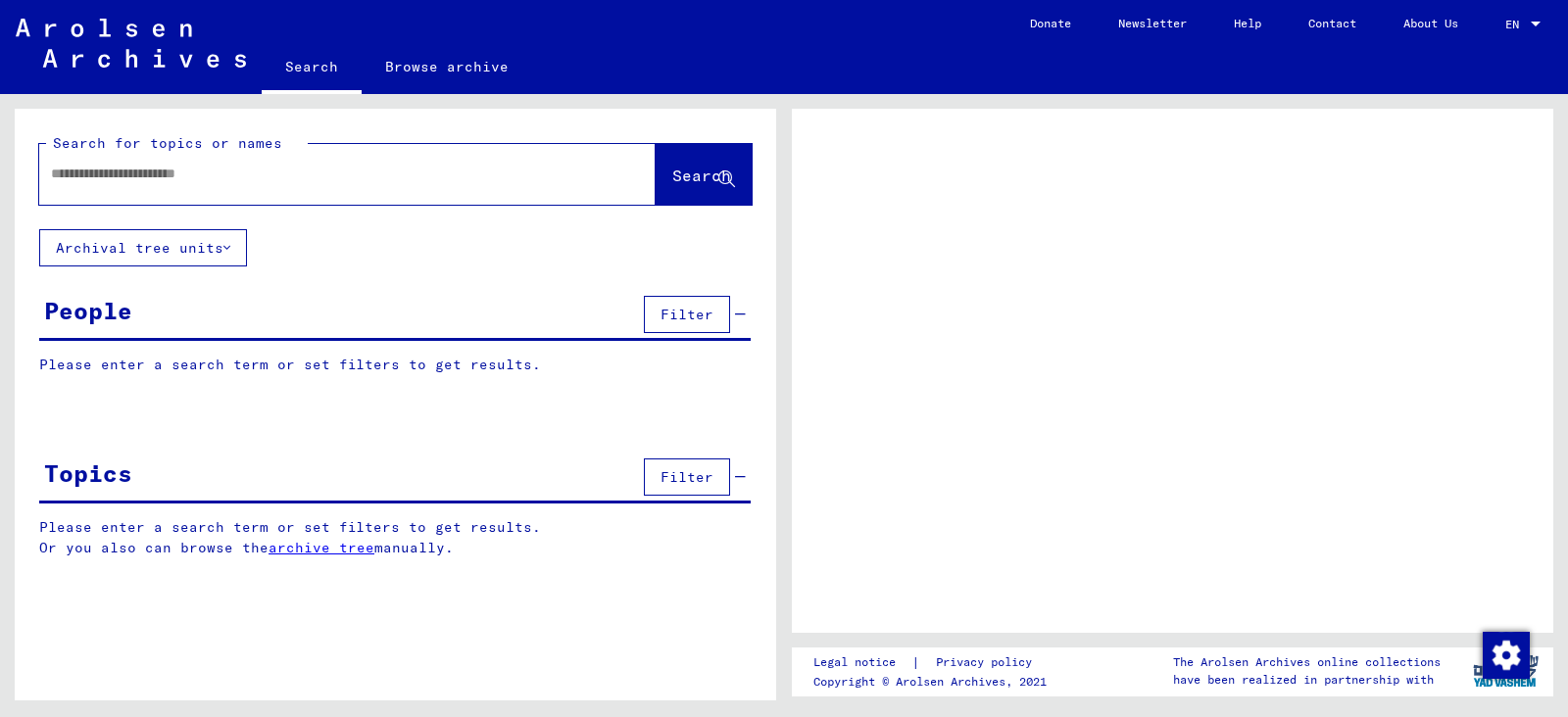 click at bounding box center [329, 173] 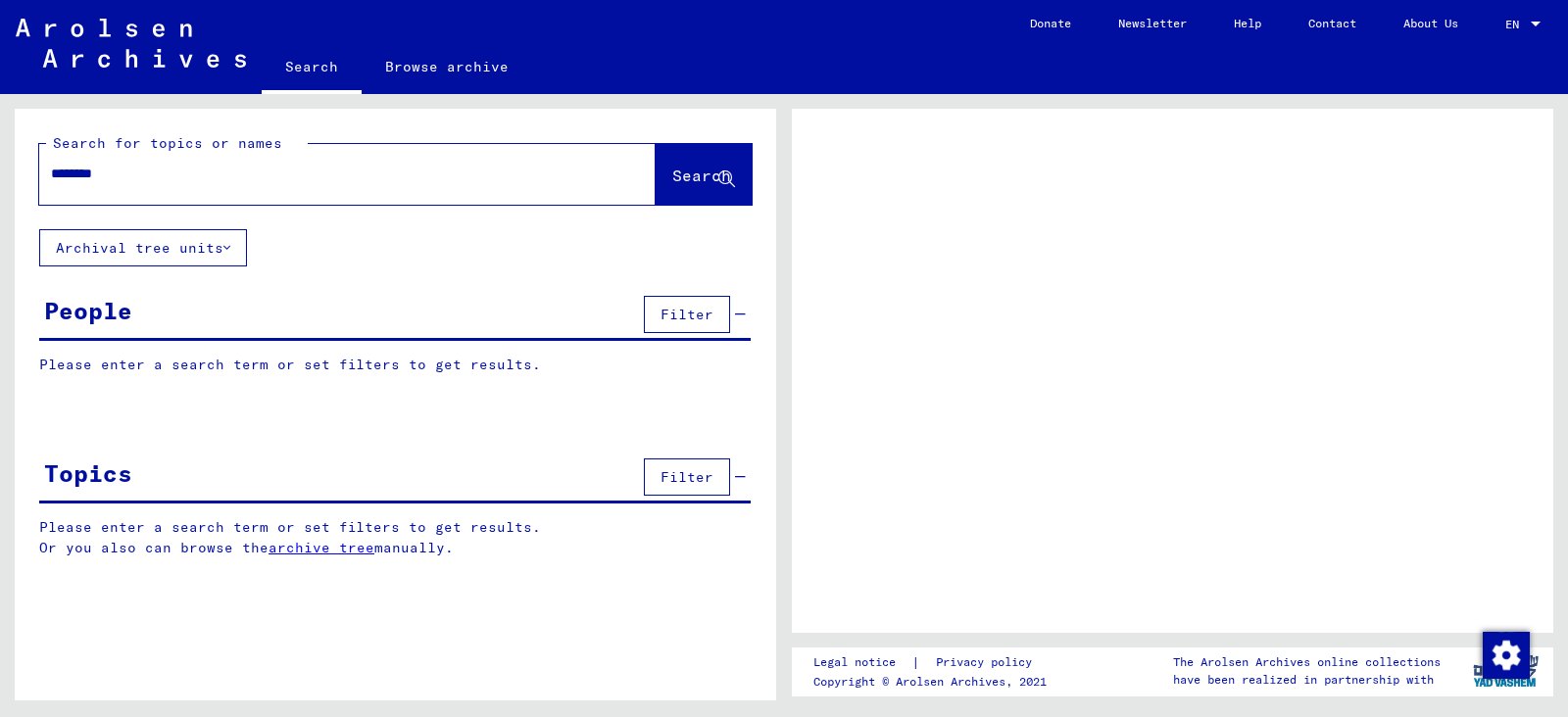 type on "********" 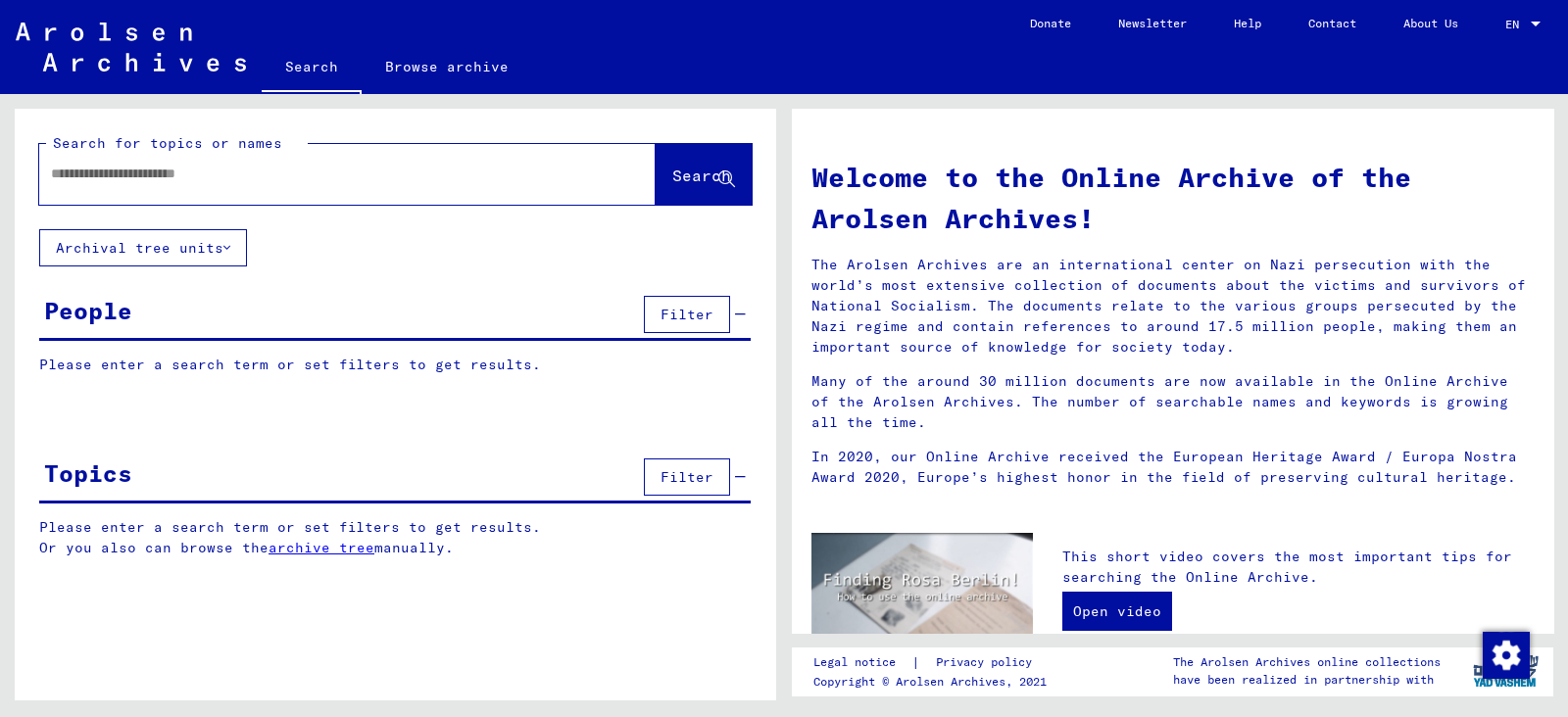 click at bounding box center [323, 173] 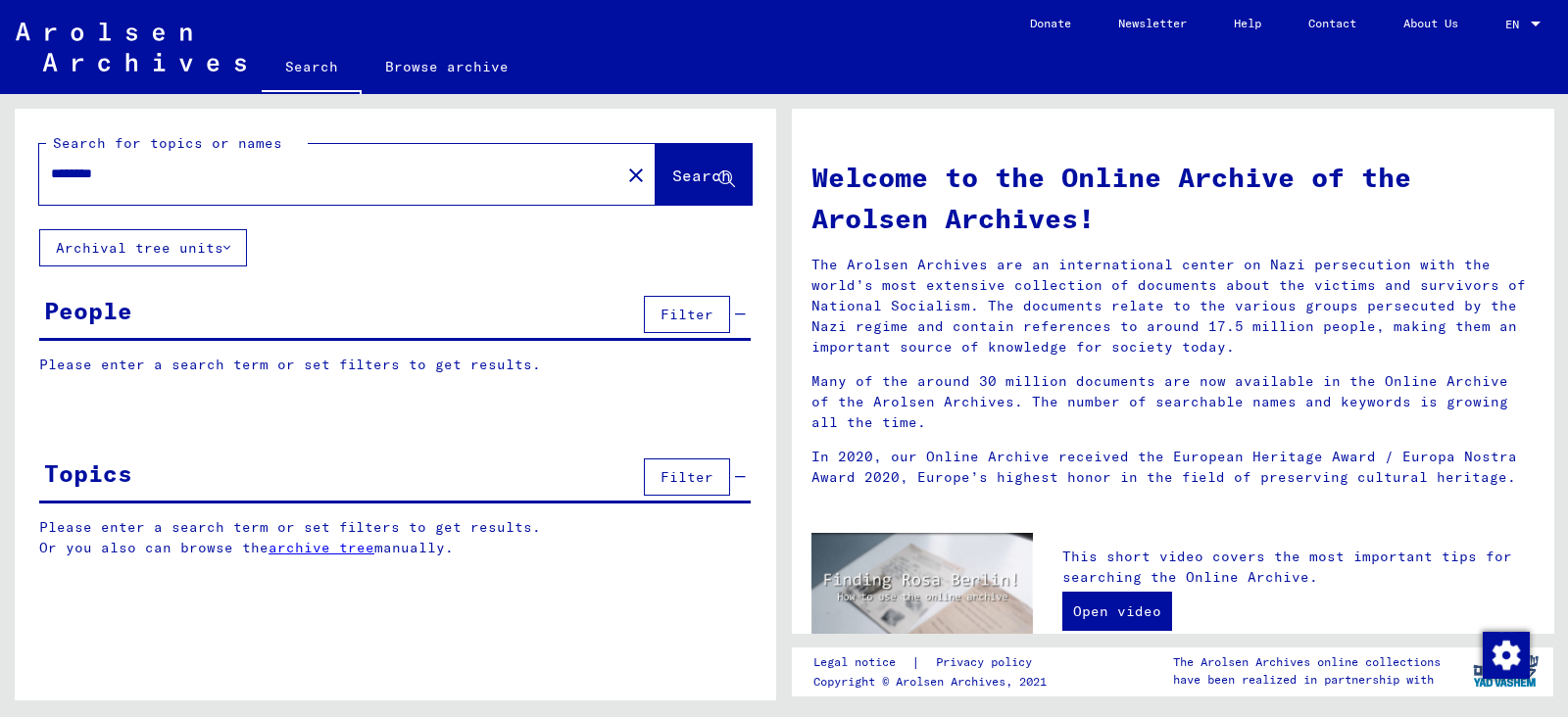 type on "********" 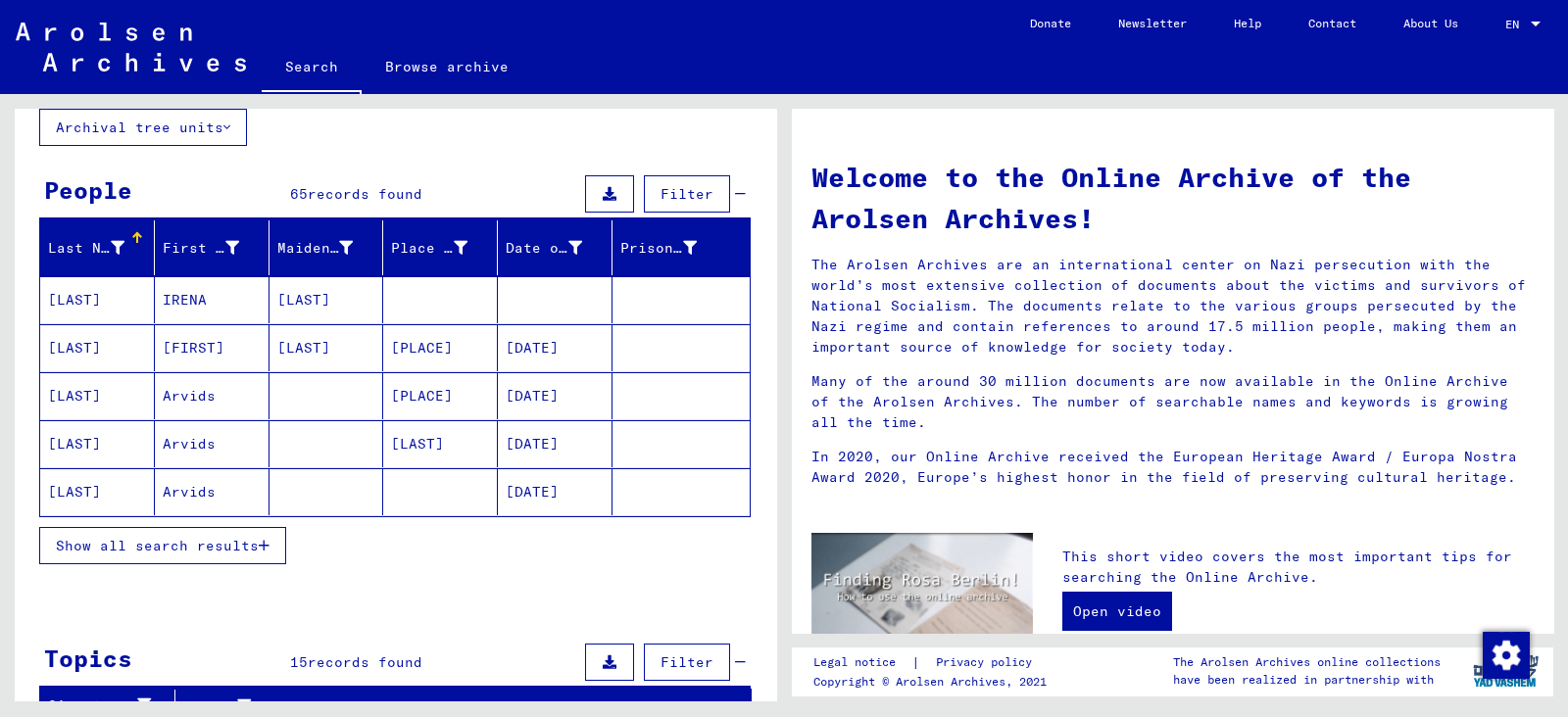 scroll, scrollTop: 121, scrollLeft: 0, axis: vertical 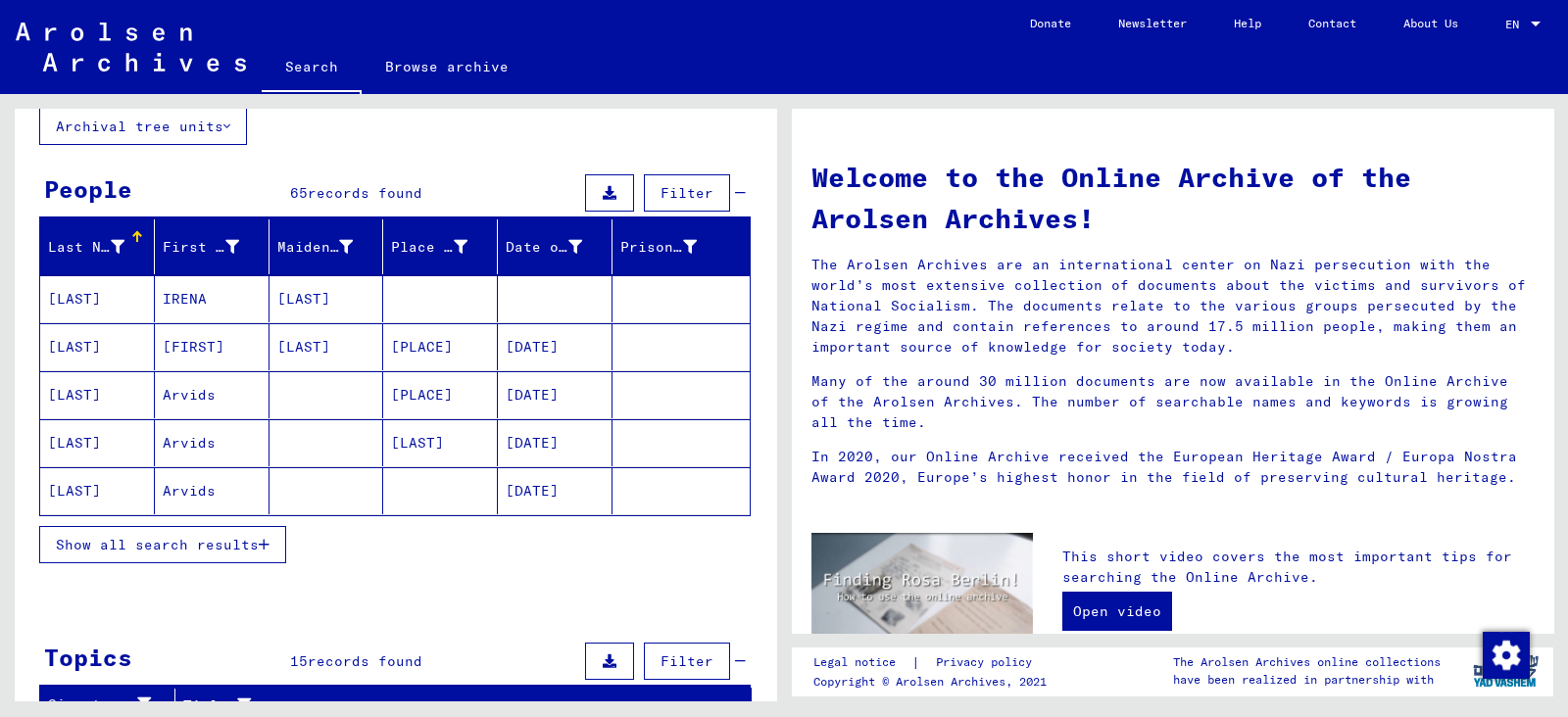 click on "Show all search results" at bounding box center [157, 545] 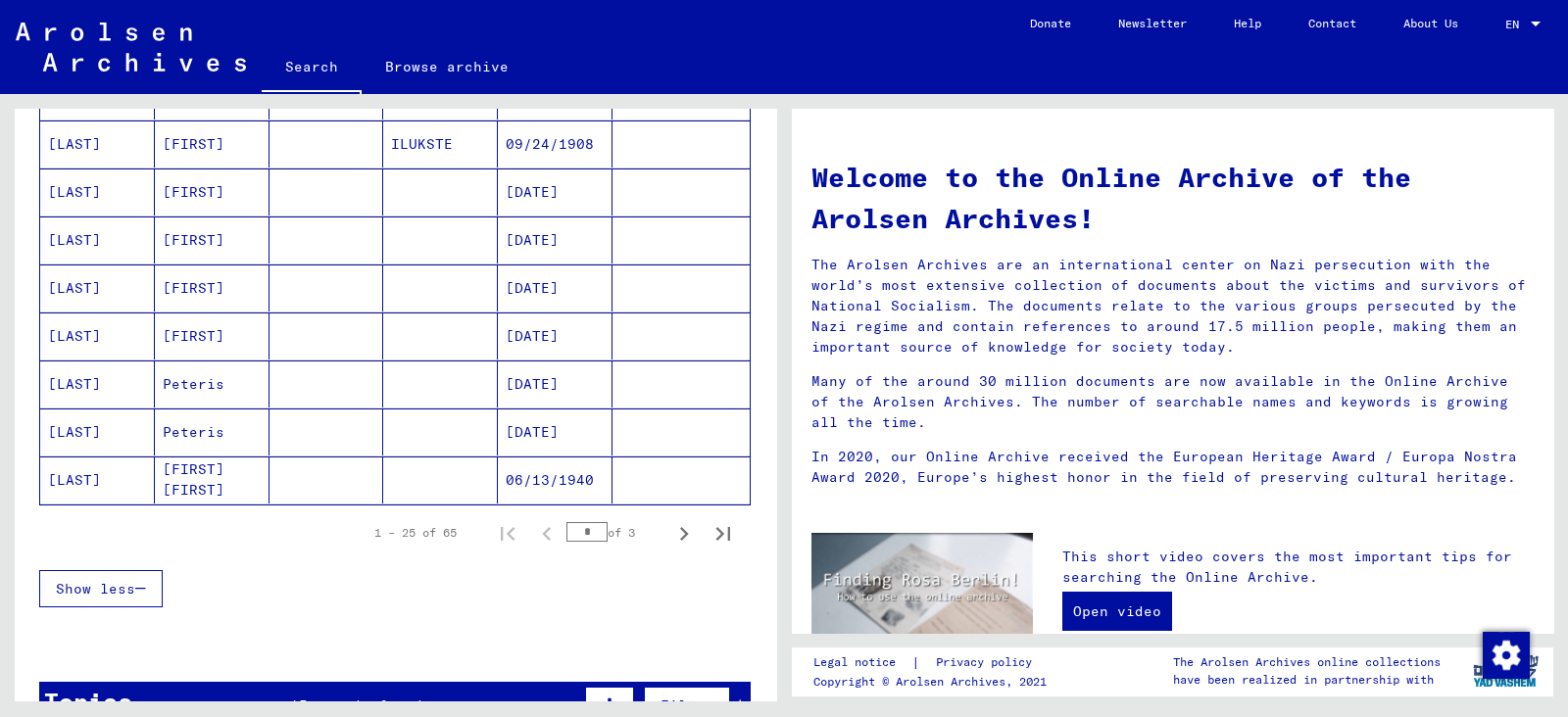 click on "Show less" at bounding box center [95, 589] 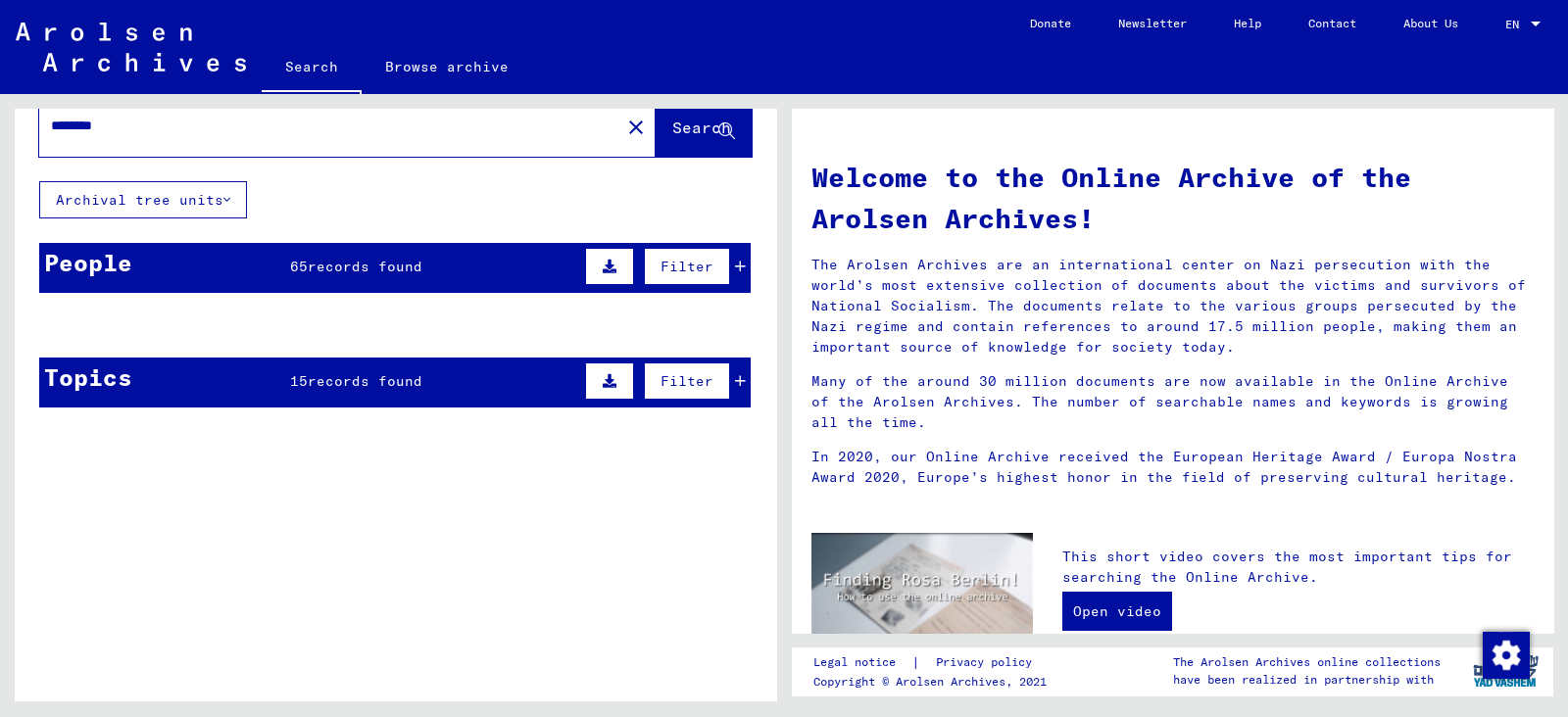 scroll, scrollTop: 0, scrollLeft: 0, axis: both 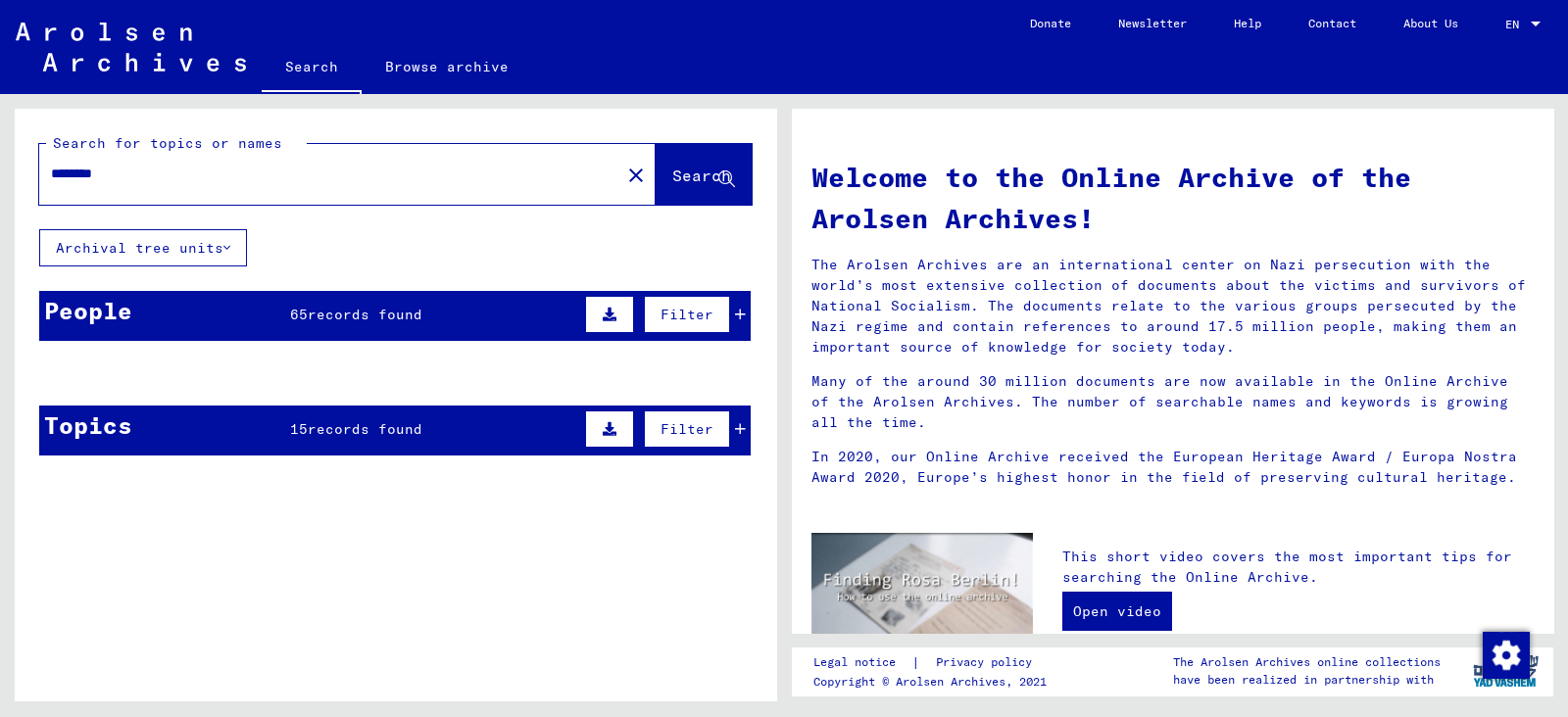 click on "records found" at bounding box center [365, 314] 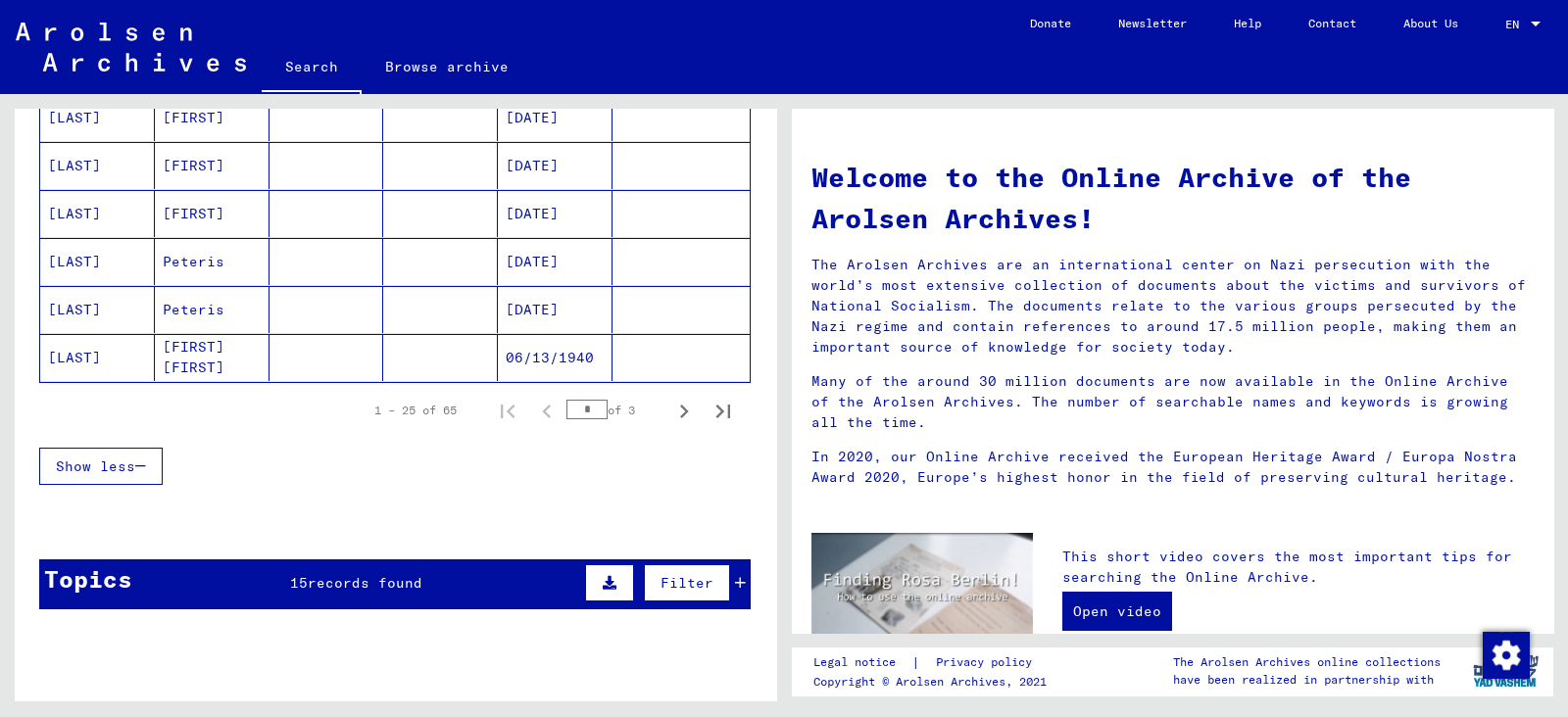 scroll, scrollTop: 1216, scrollLeft: 0, axis: vertical 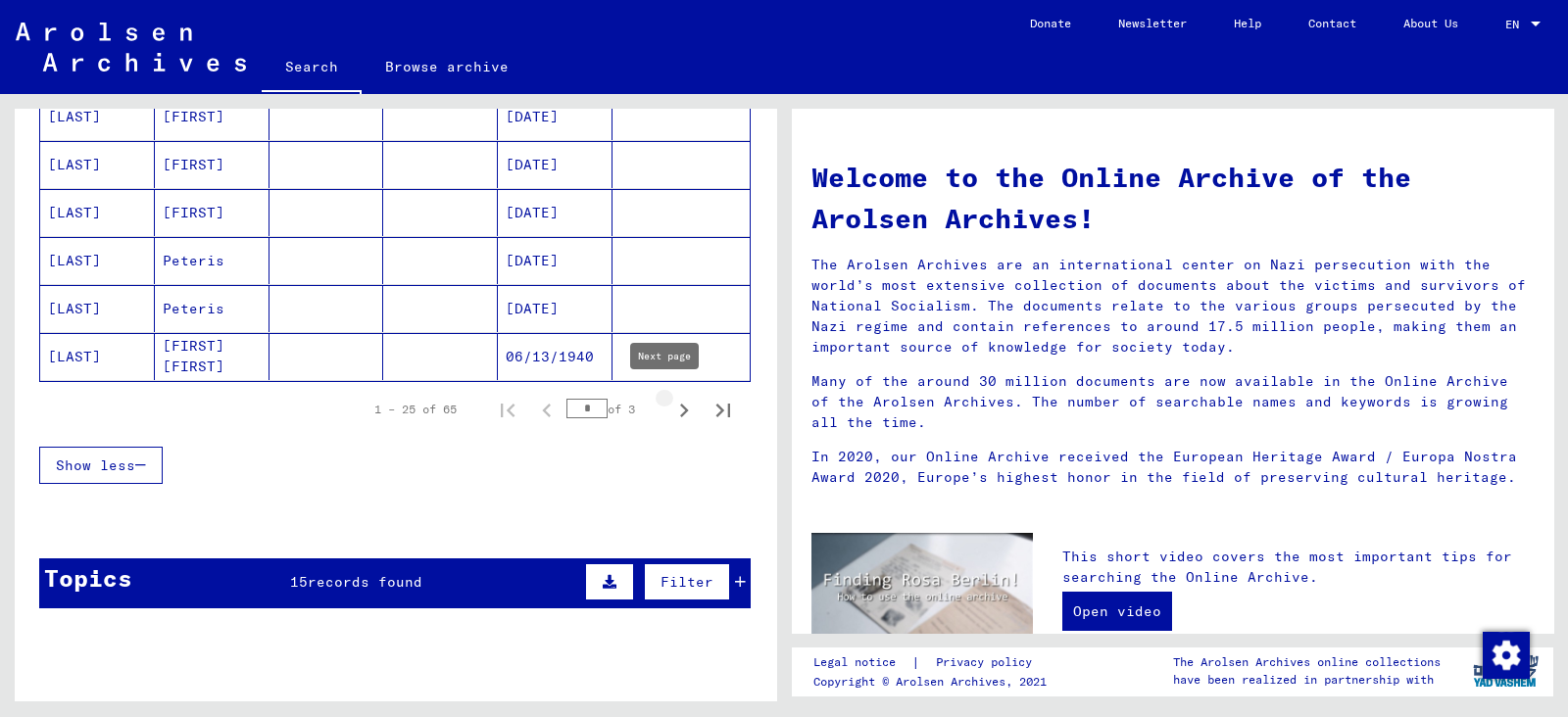 click 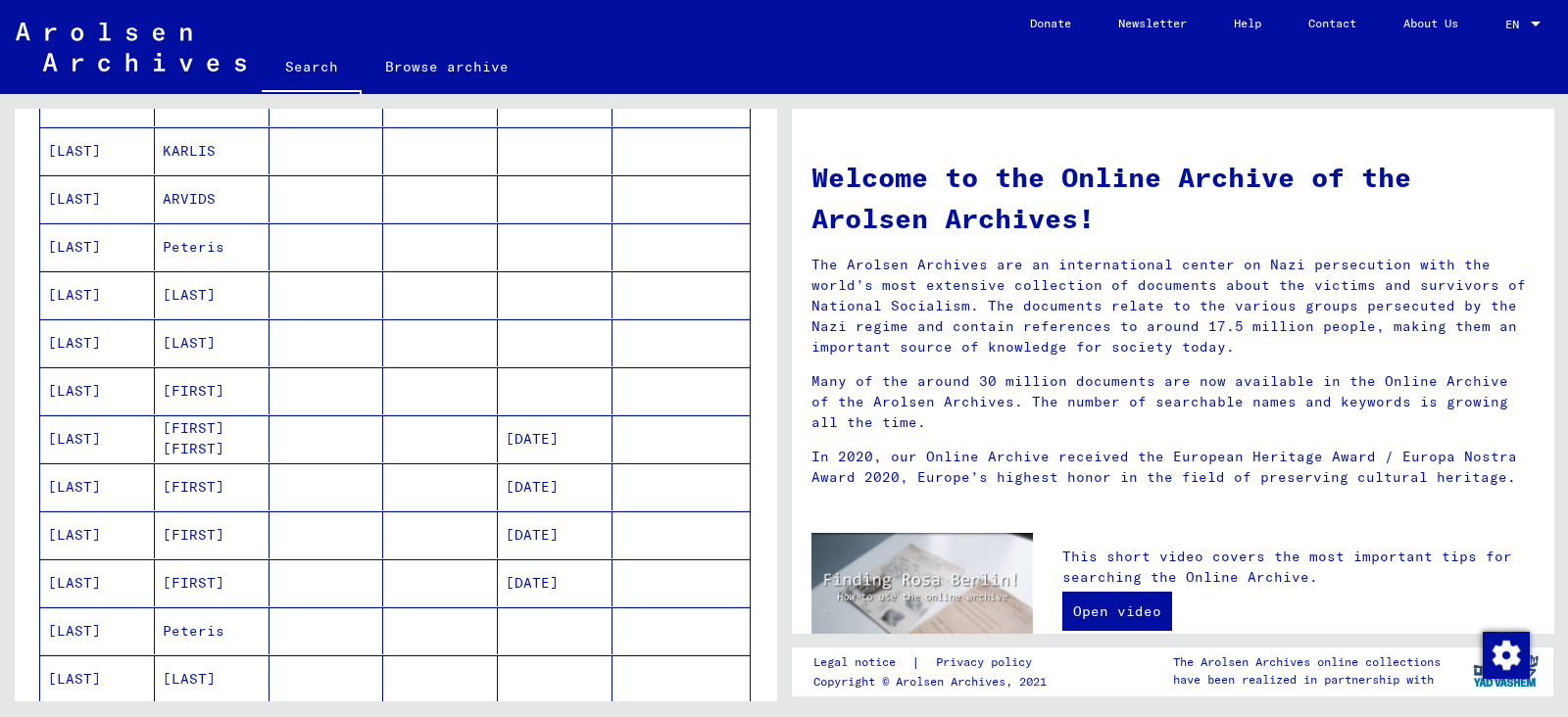 click on "[LAST]" at bounding box center [97, 199] 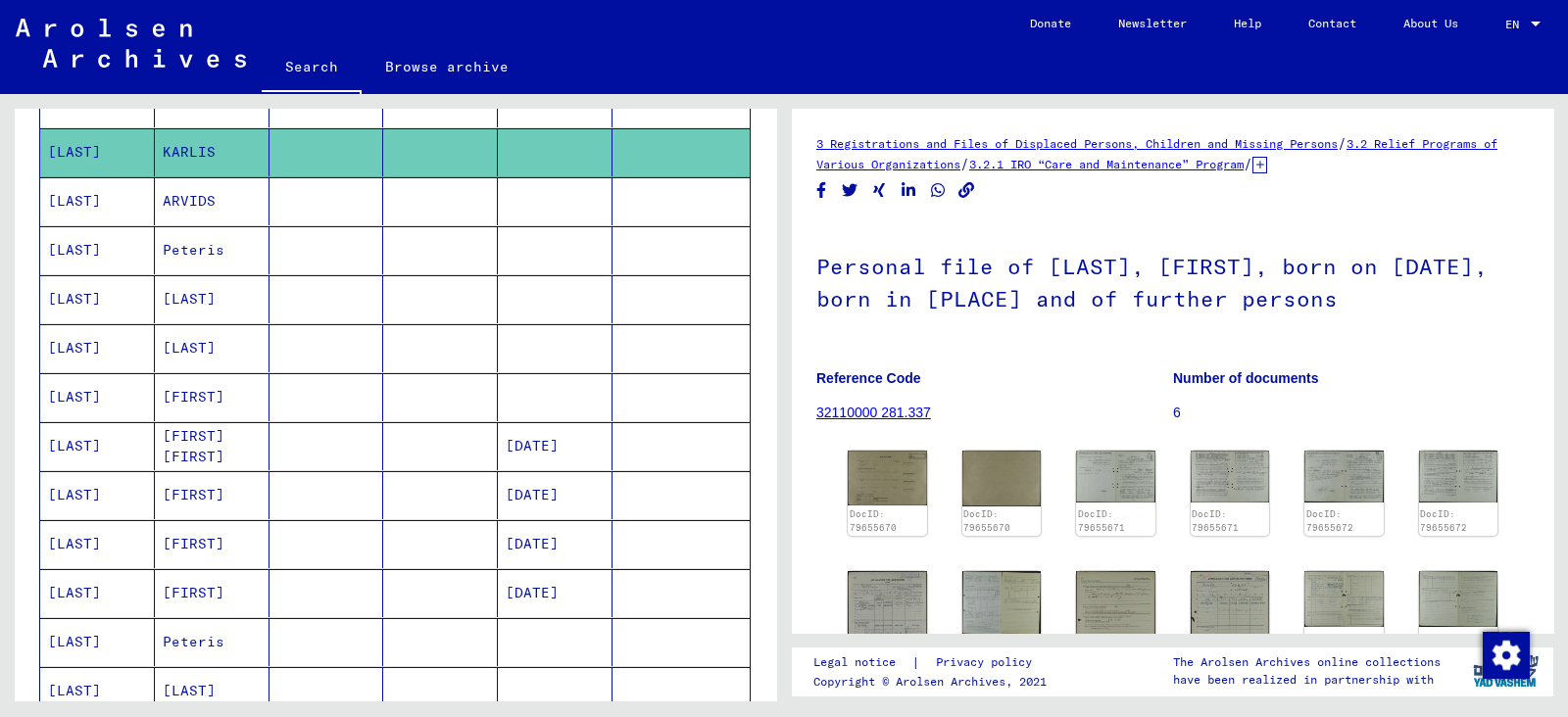 scroll, scrollTop: 856, scrollLeft: 0, axis: vertical 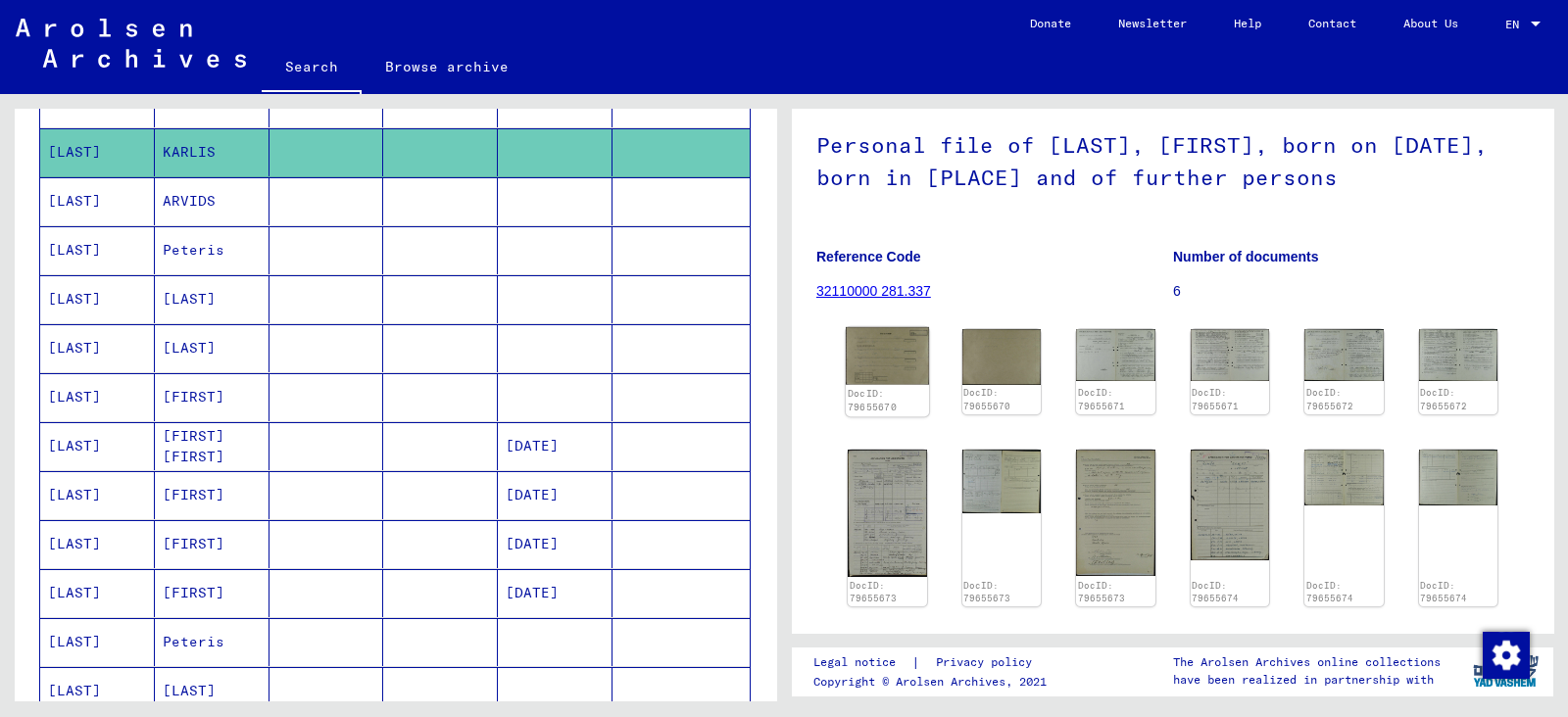 click 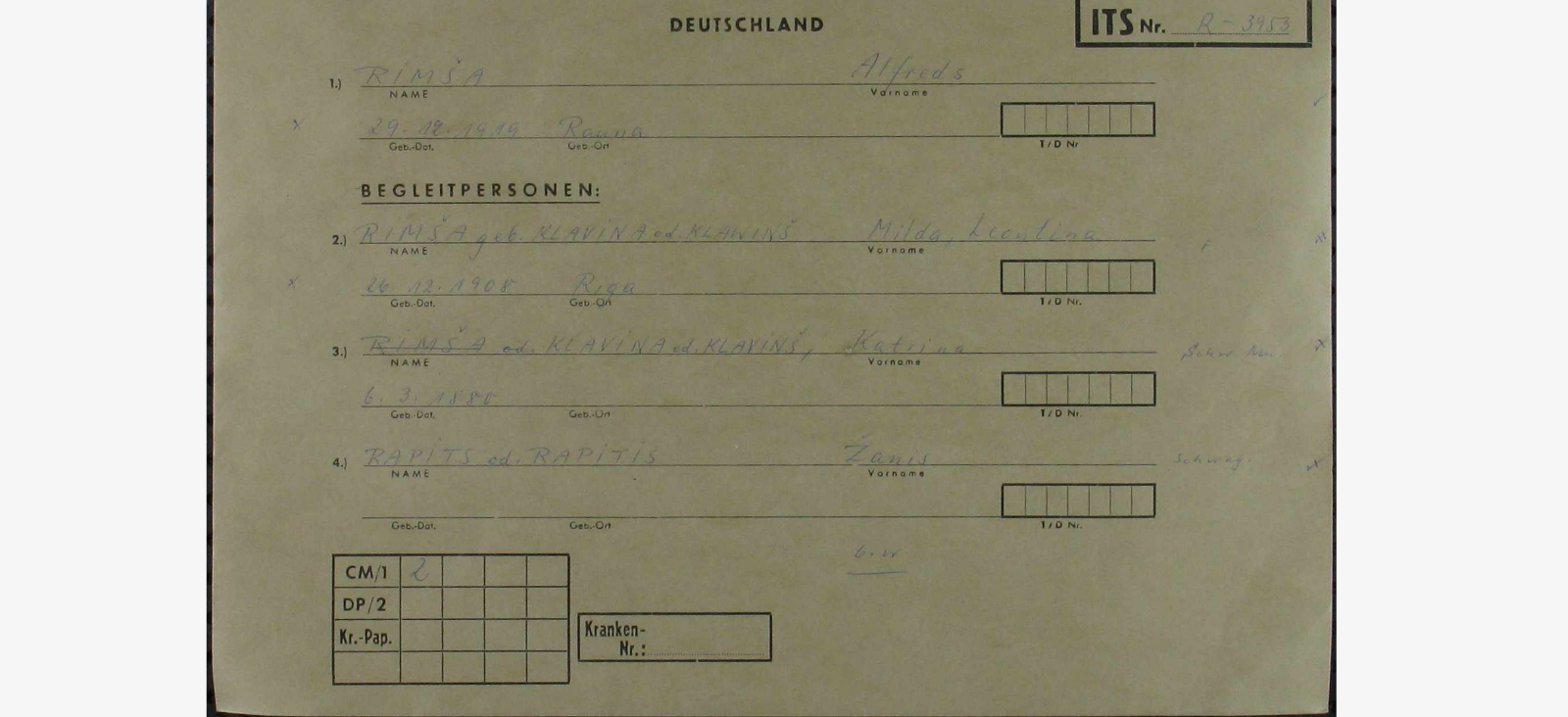click at bounding box center (784, 310) 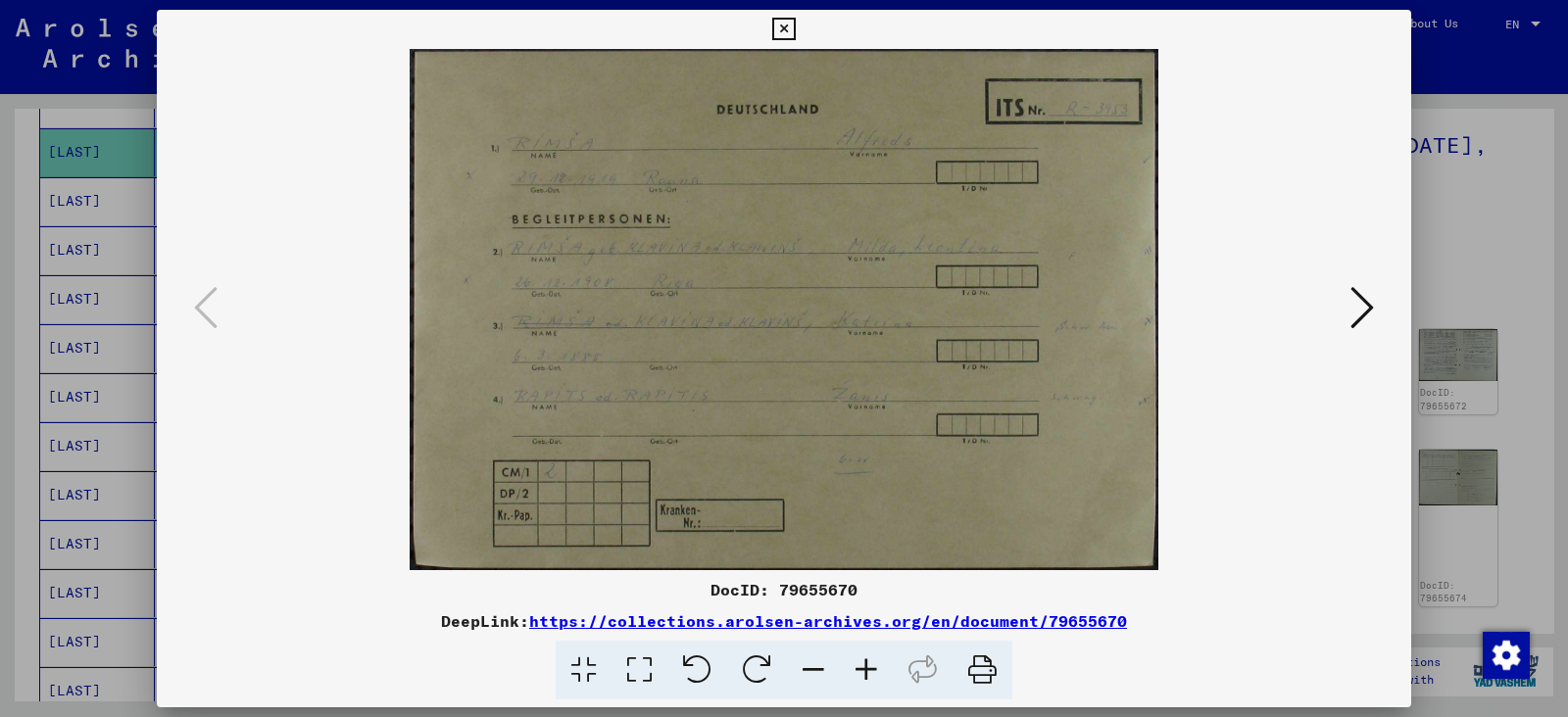 click at bounding box center (1362, 308) 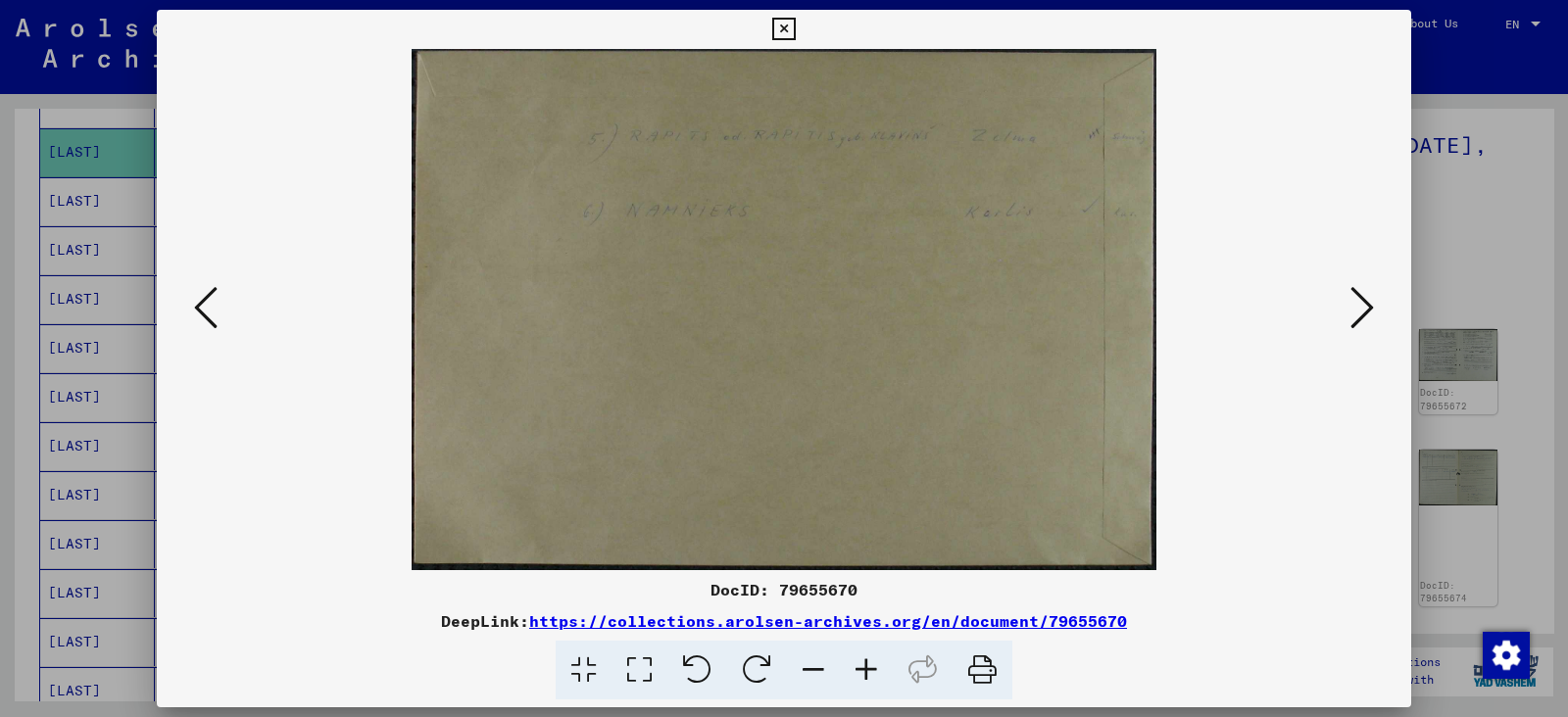click at bounding box center (1362, 308) 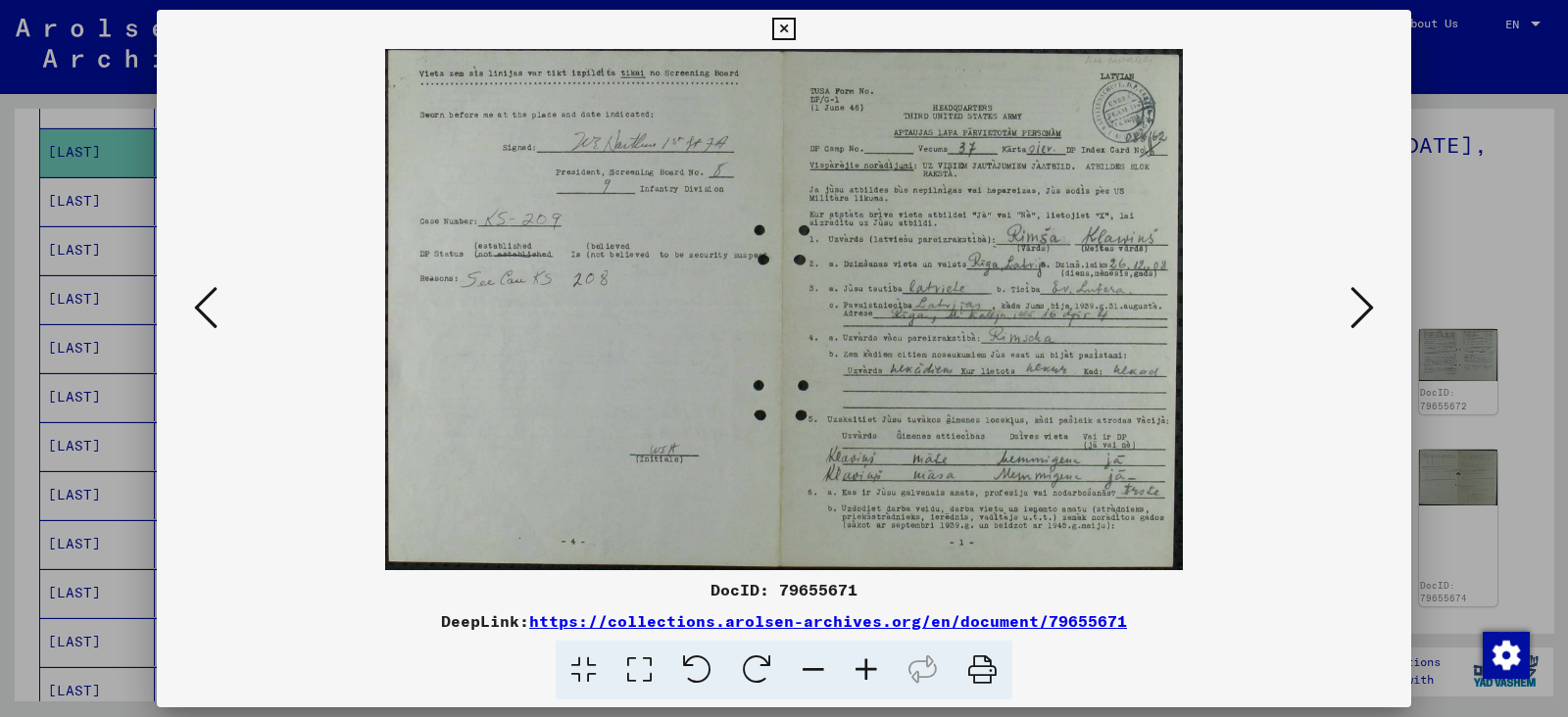 click at bounding box center (1362, 308) 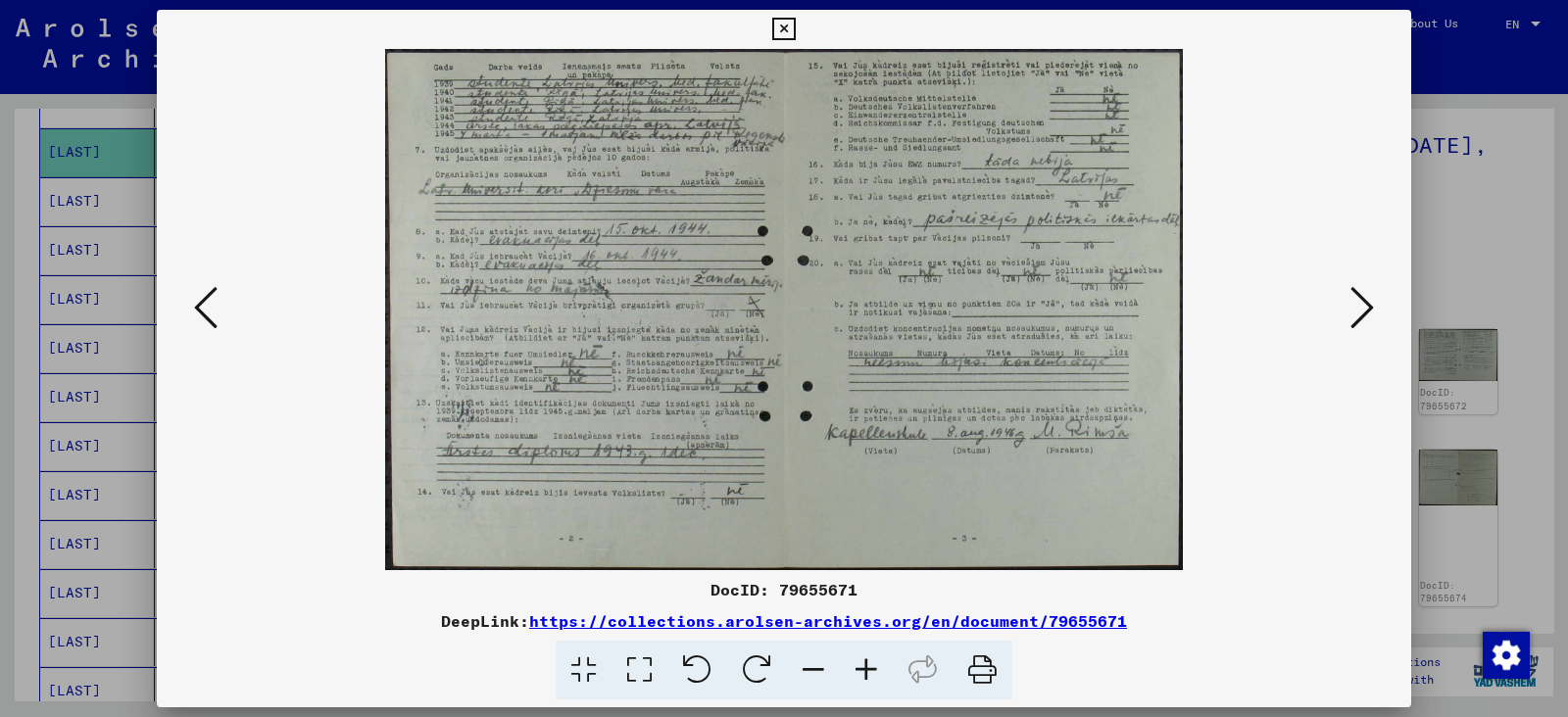 click at bounding box center [1362, 308] 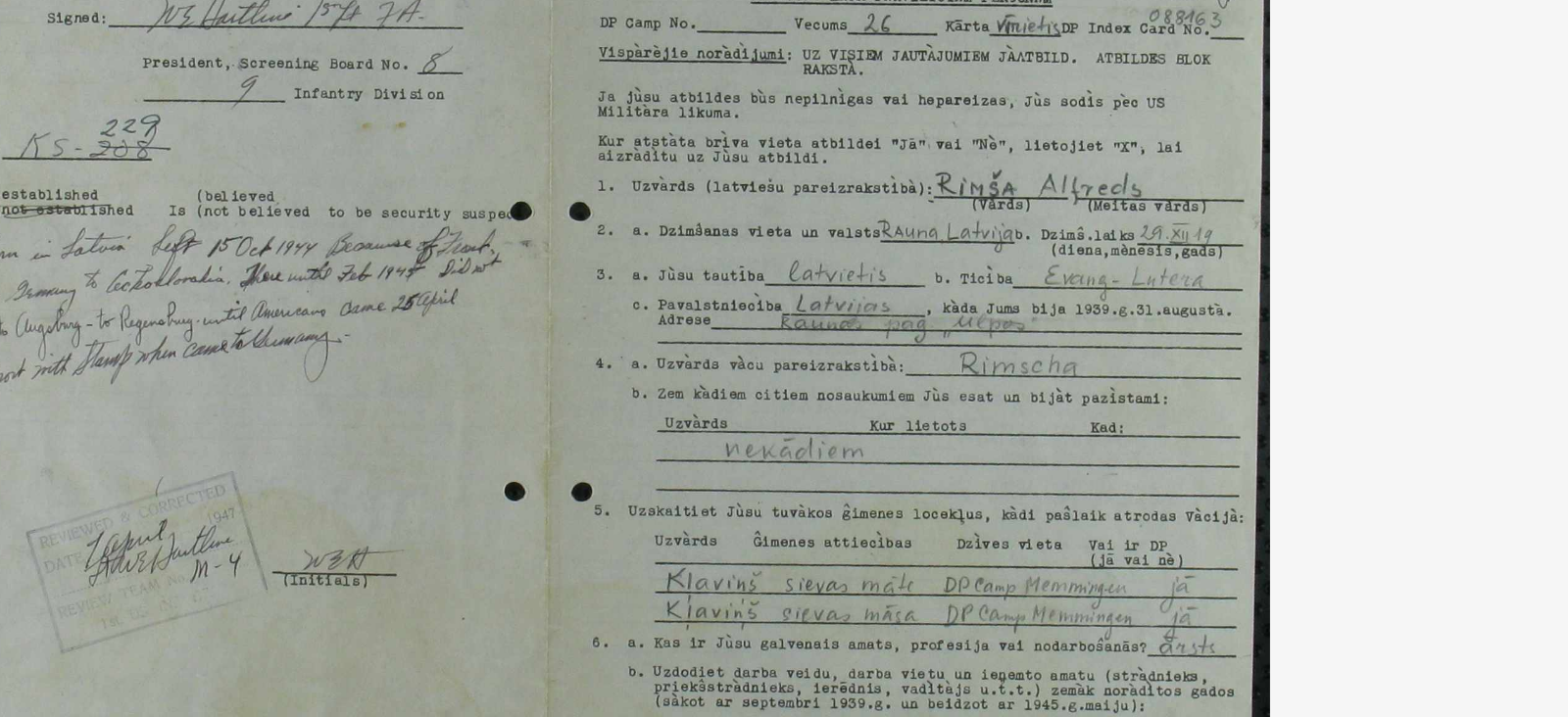 drag, startPoint x: 1067, startPoint y: 350, endPoint x: 1054, endPoint y: 328, distance: 25.553865 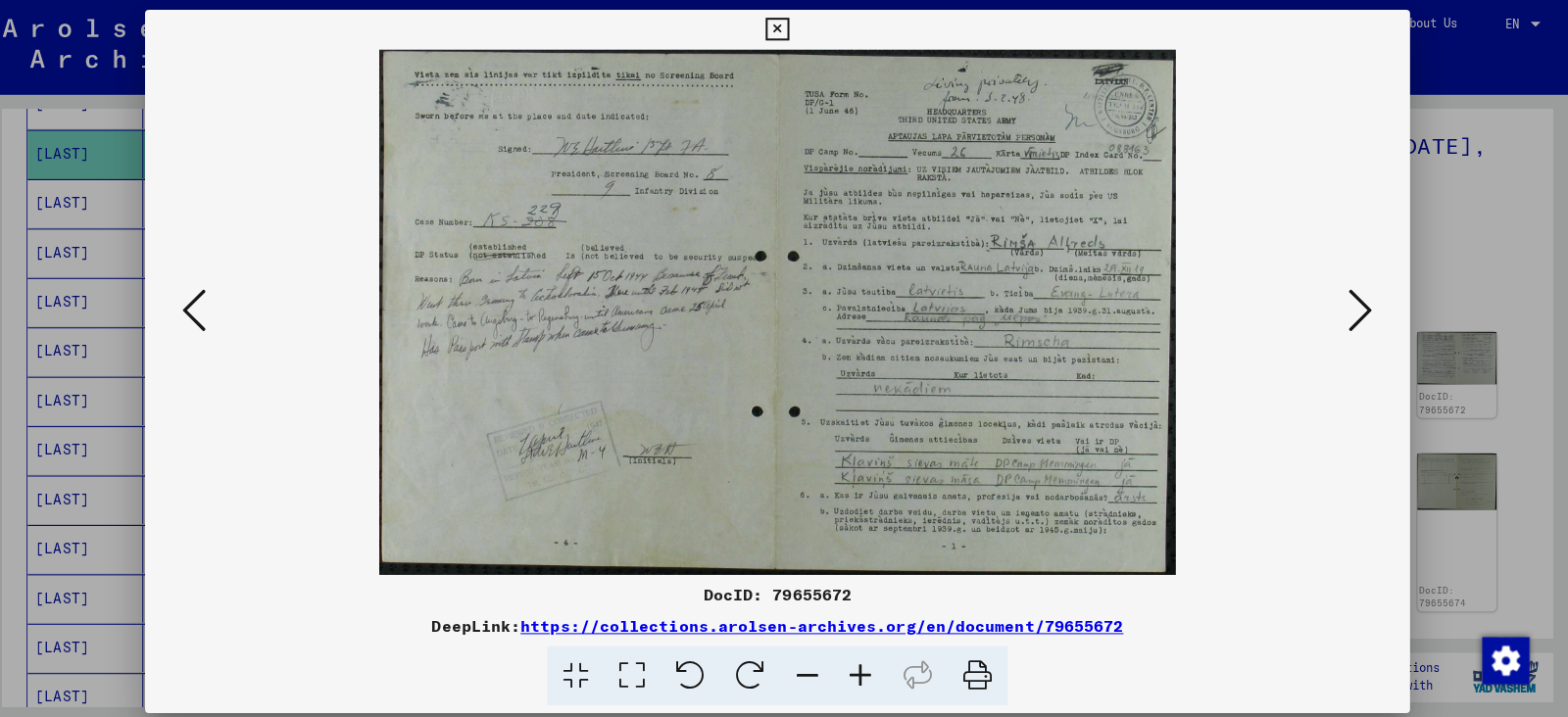 scroll, scrollTop: 0, scrollLeft: 0, axis: both 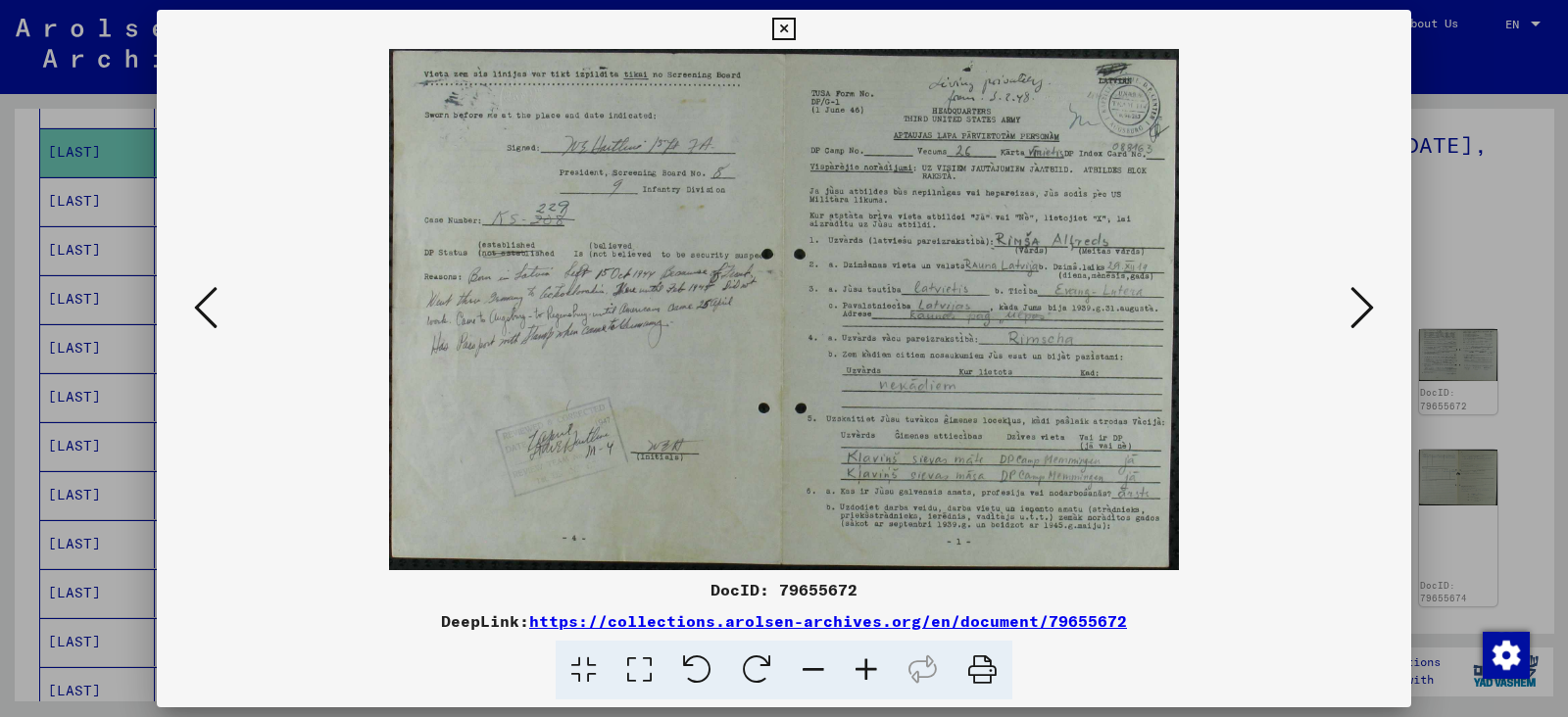 click at bounding box center [1362, 308] 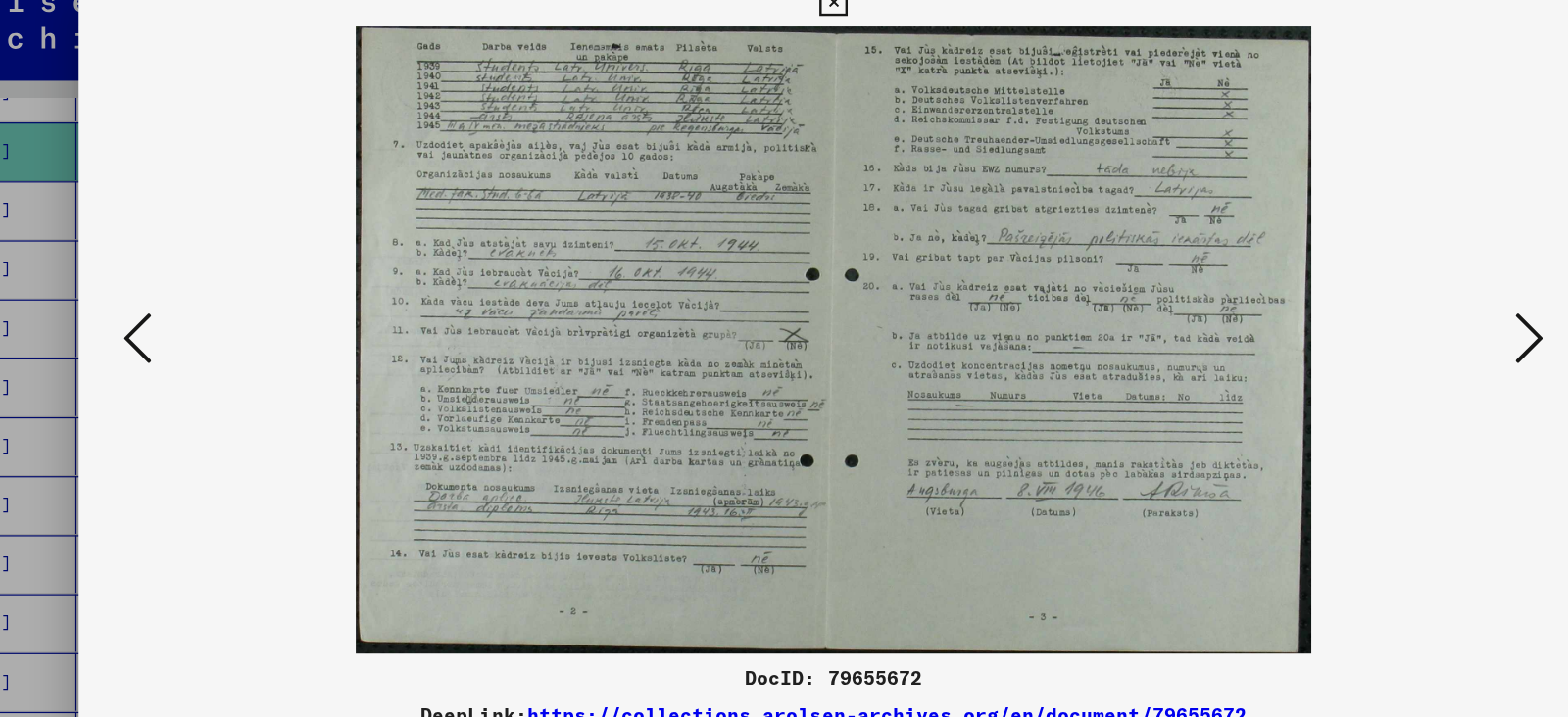 click at bounding box center (1362, 308) 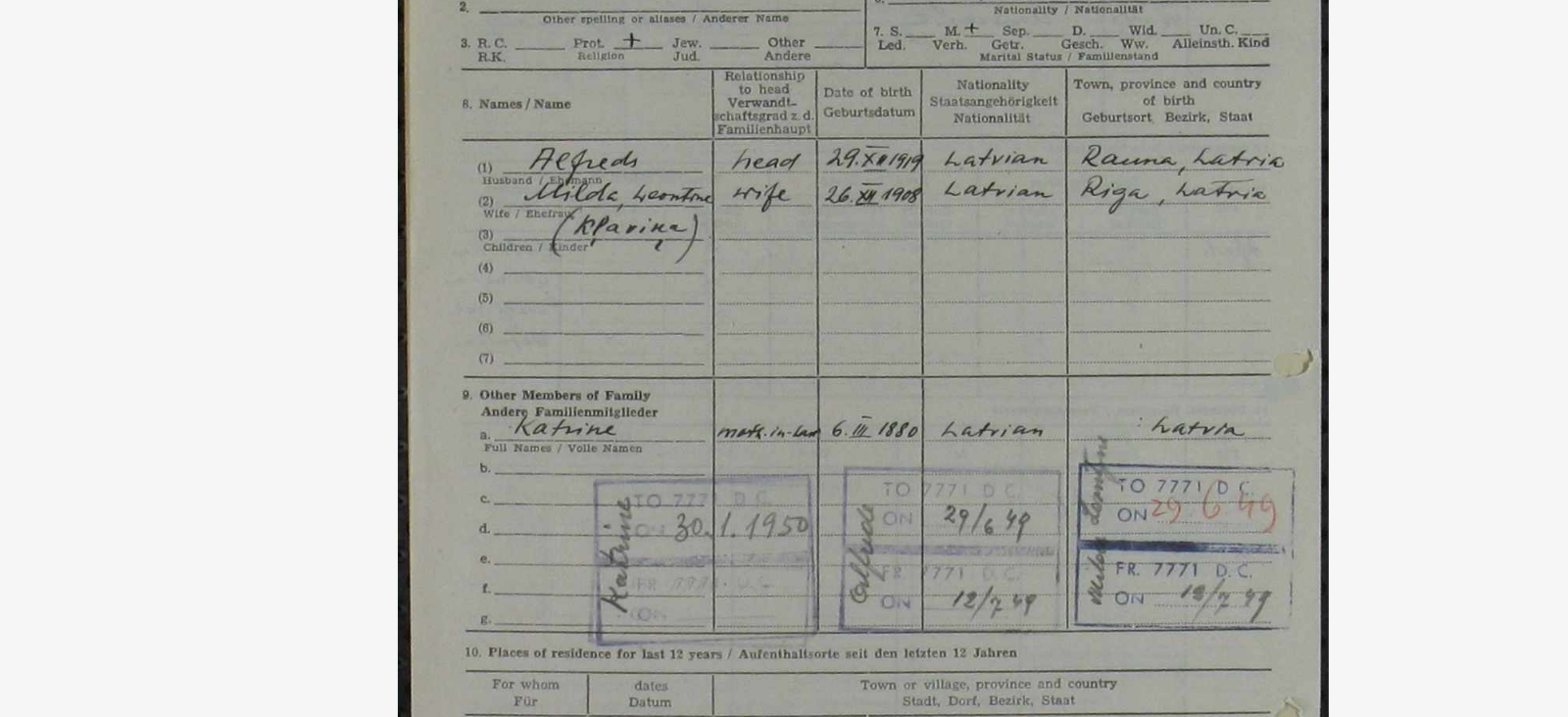 click at bounding box center (784, 310) 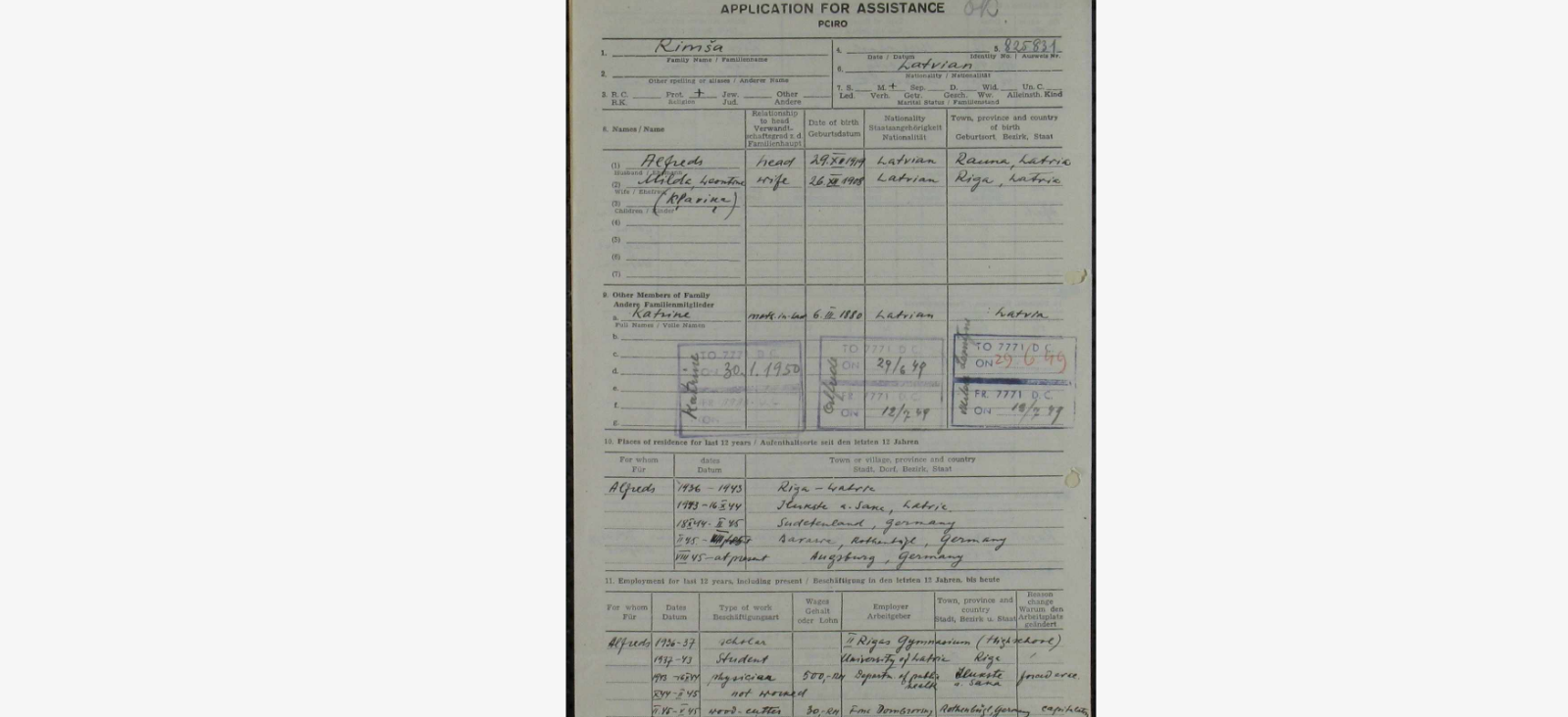 drag, startPoint x: 844, startPoint y: 314, endPoint x: 837, endPoint y: 263, distance: 51.47815 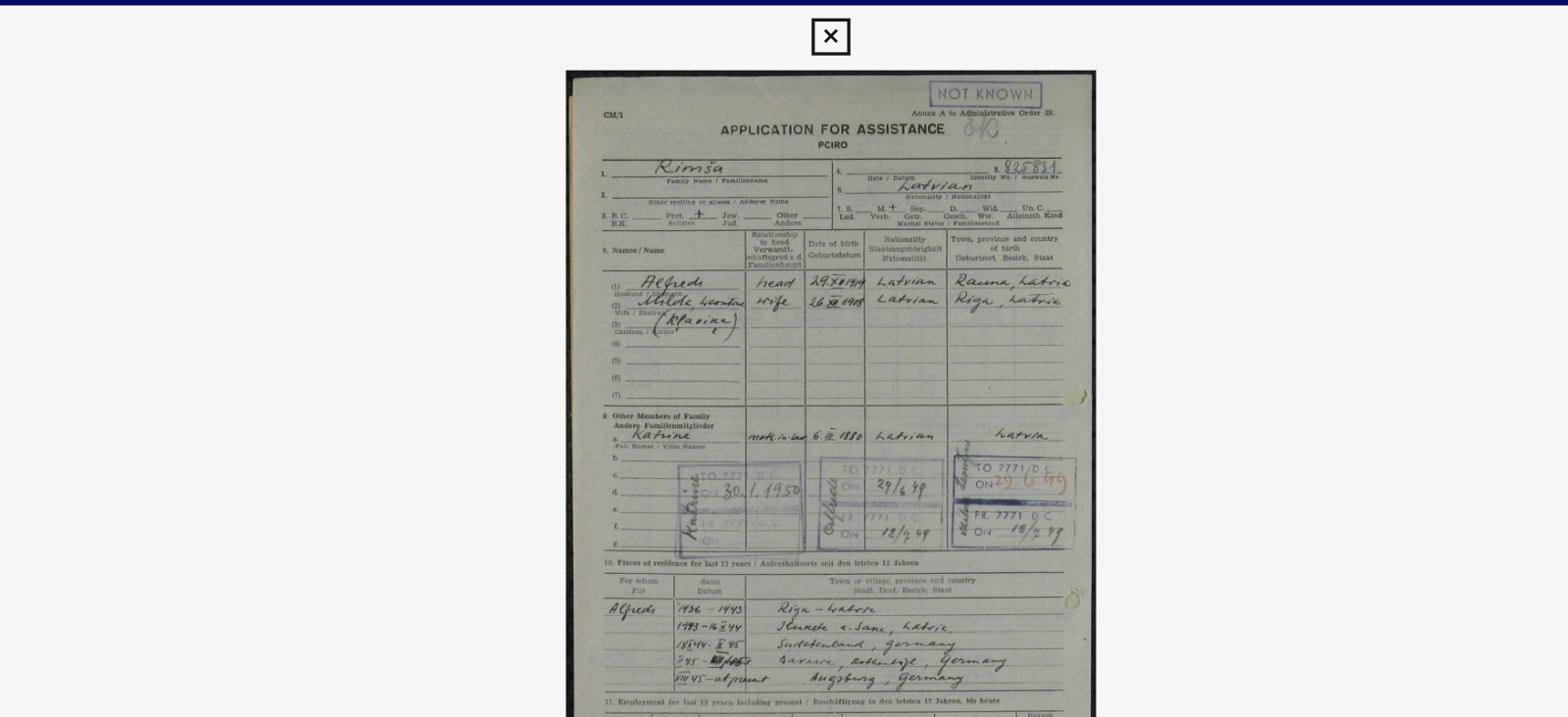 click at bounding box center [784, 310] 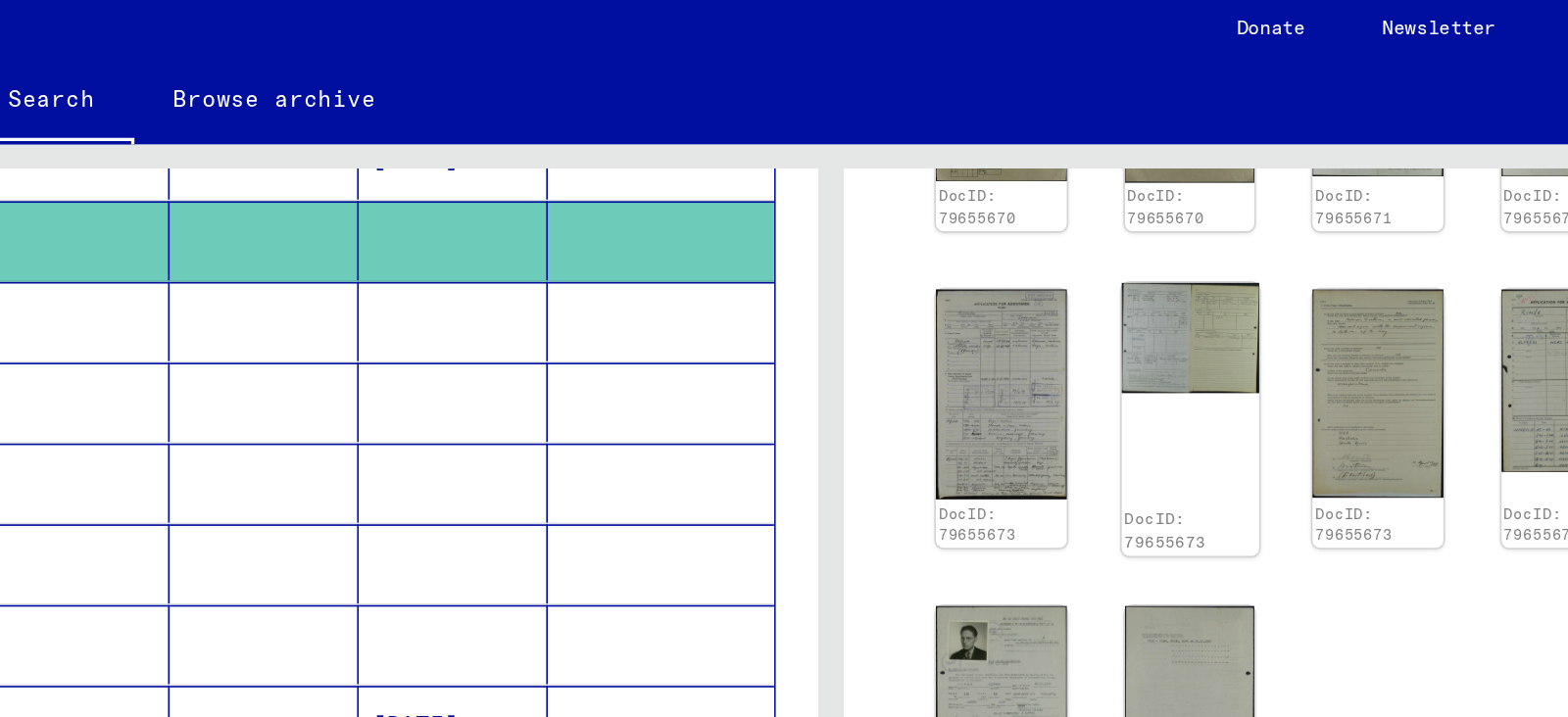 click 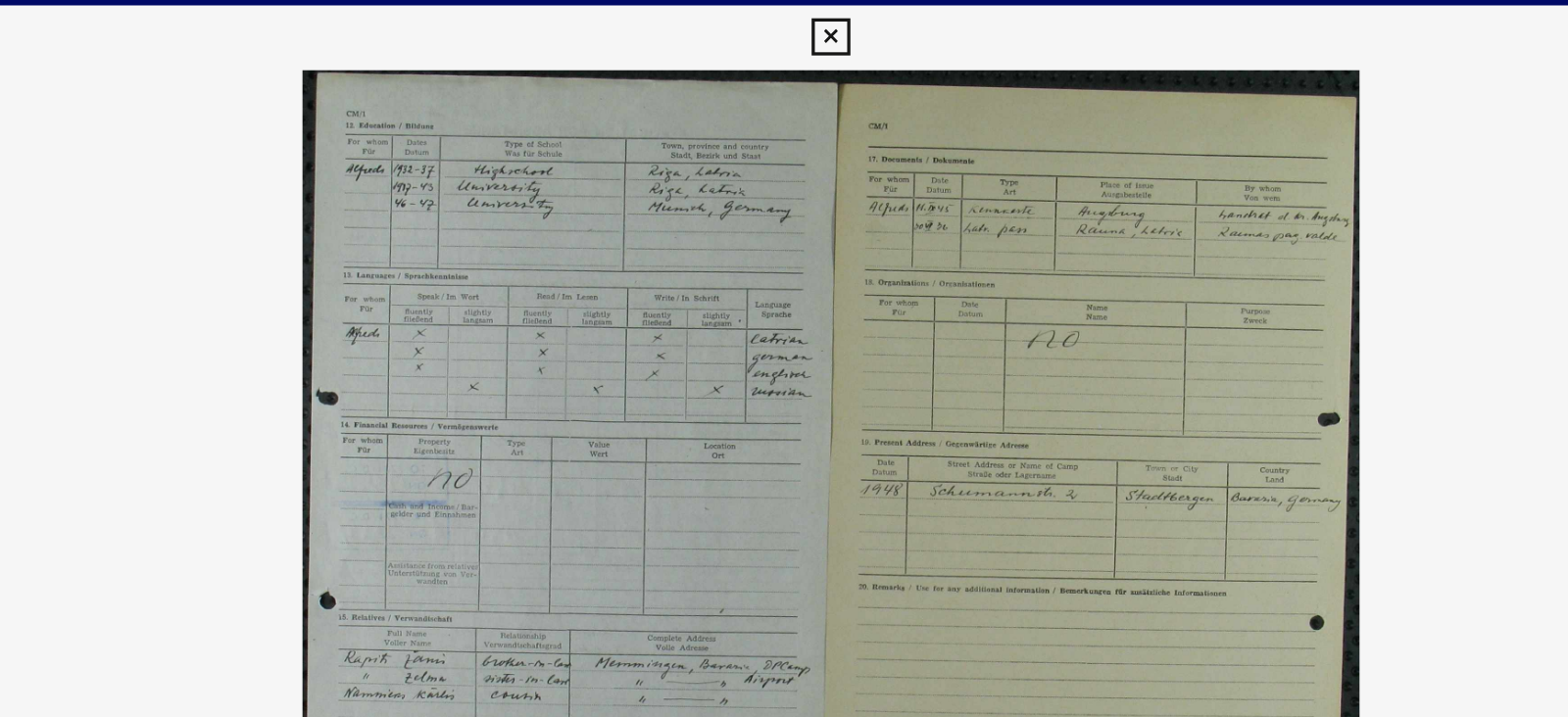 scroll, scrollTop: 414, scrollLeft: 0, axis: vertical 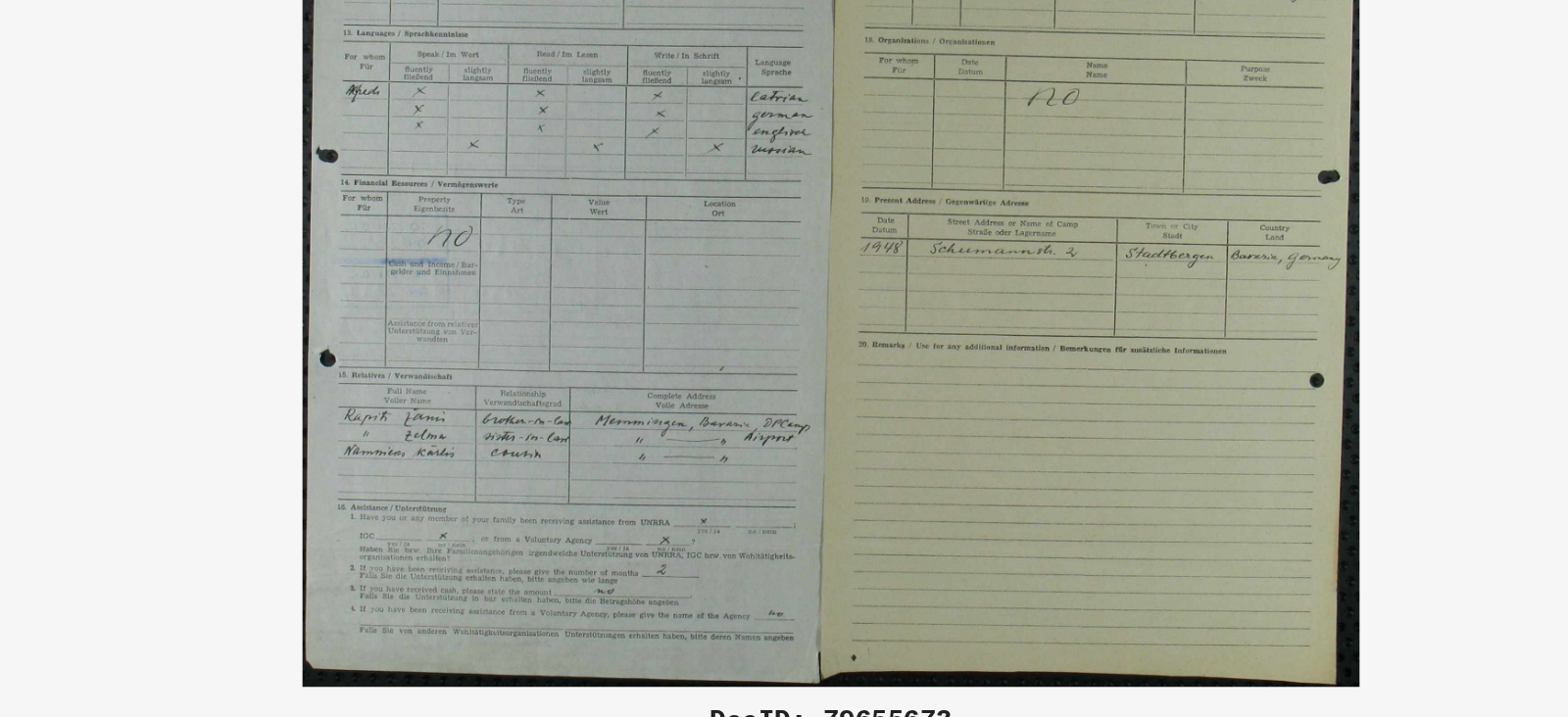 click at bounding box center (784, 310) 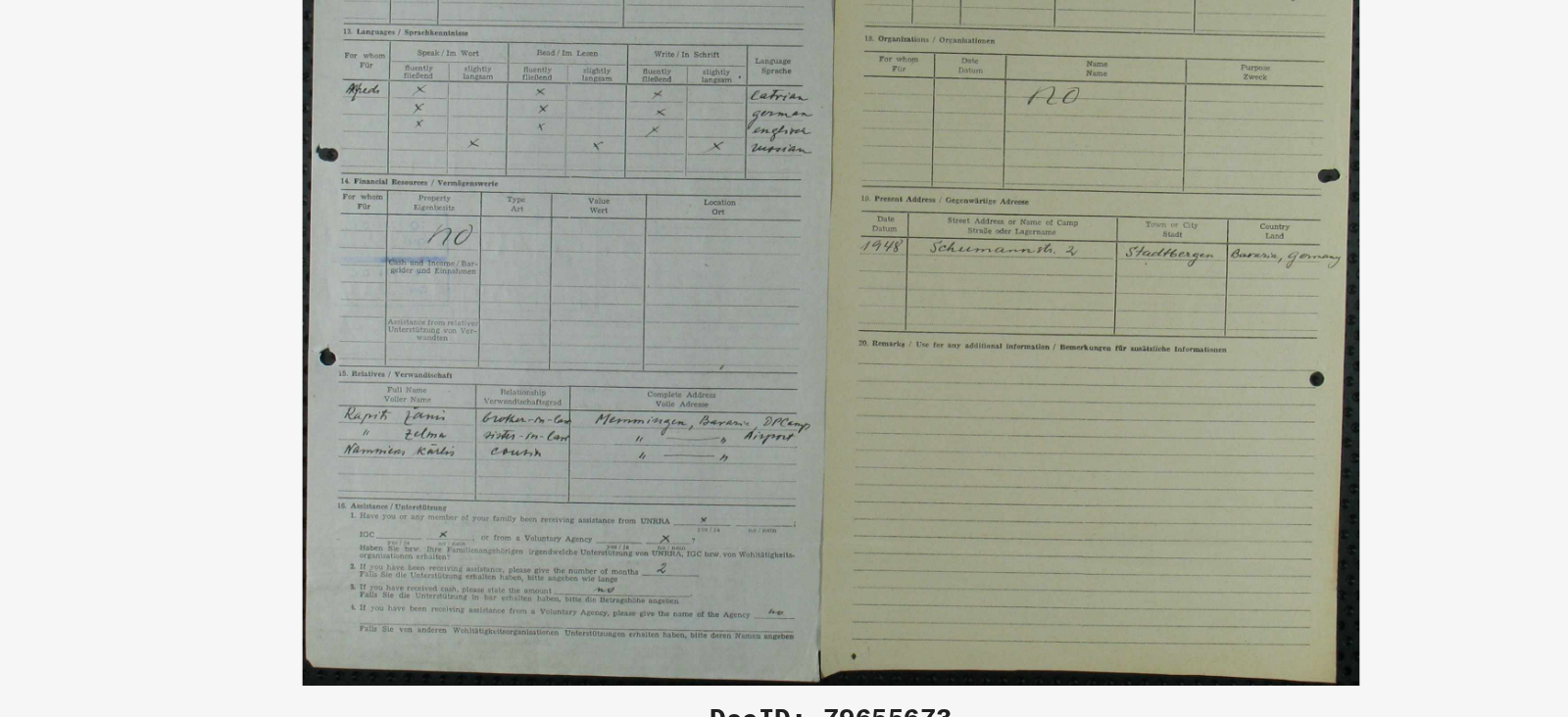 click at bounding box center [784, 310] 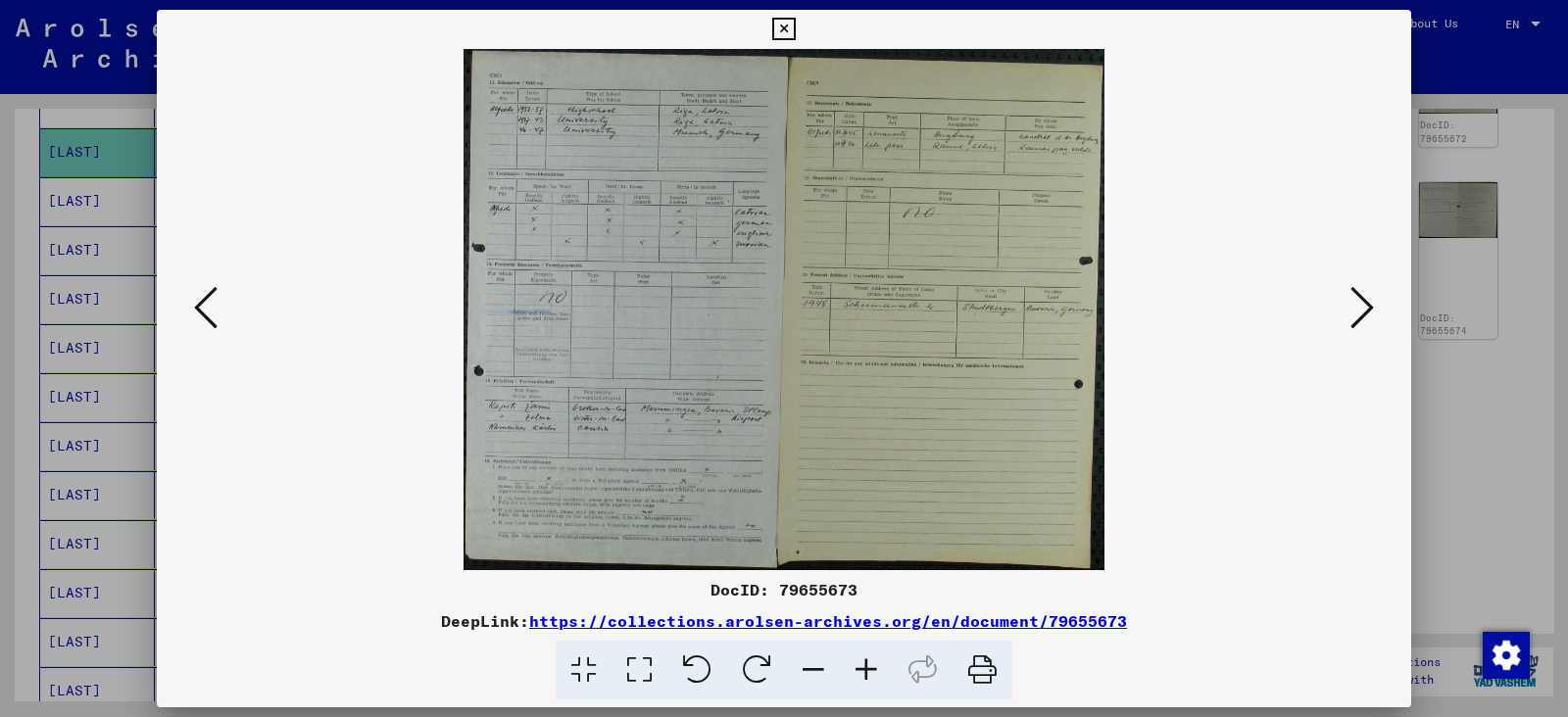 click at bounding box center [1362, 308] 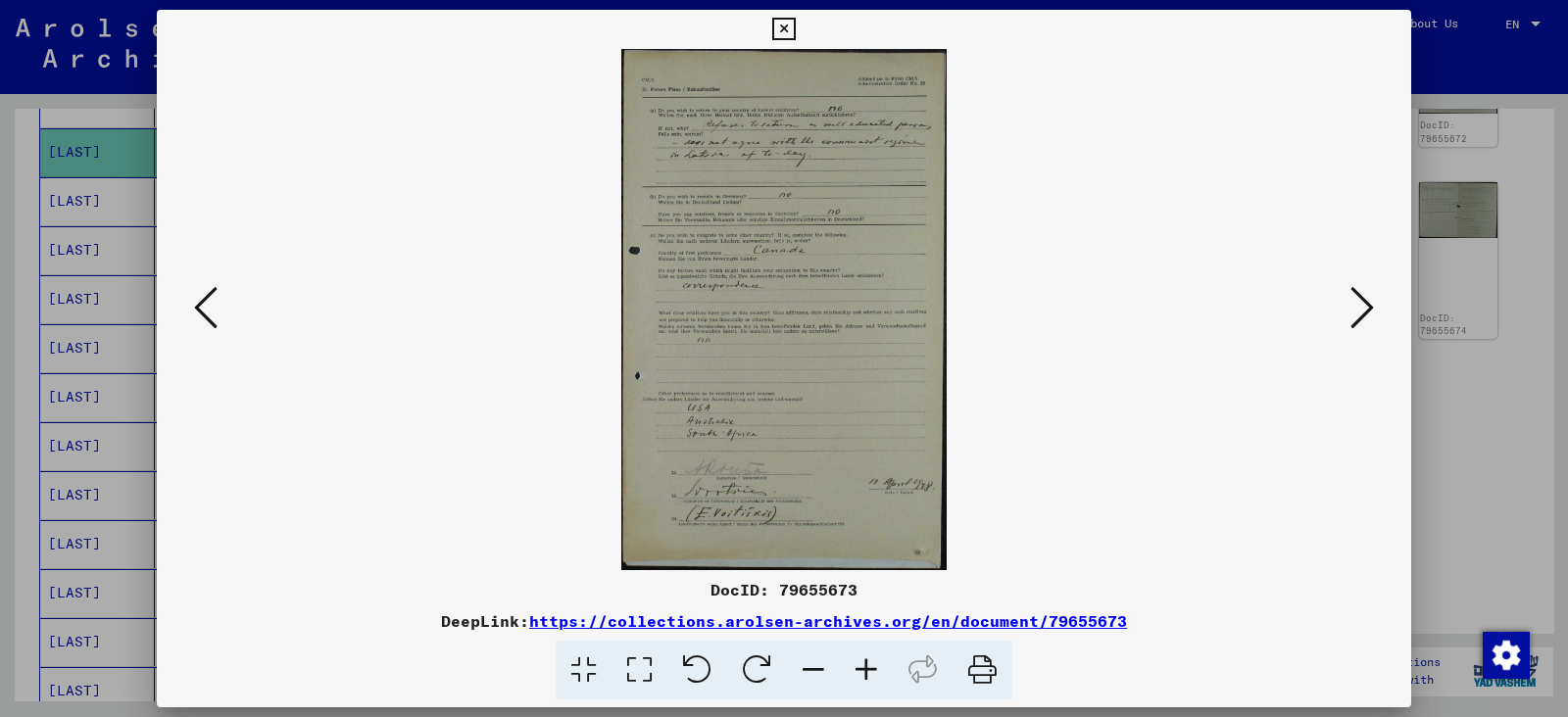 click at bounding box center [1362, 308] 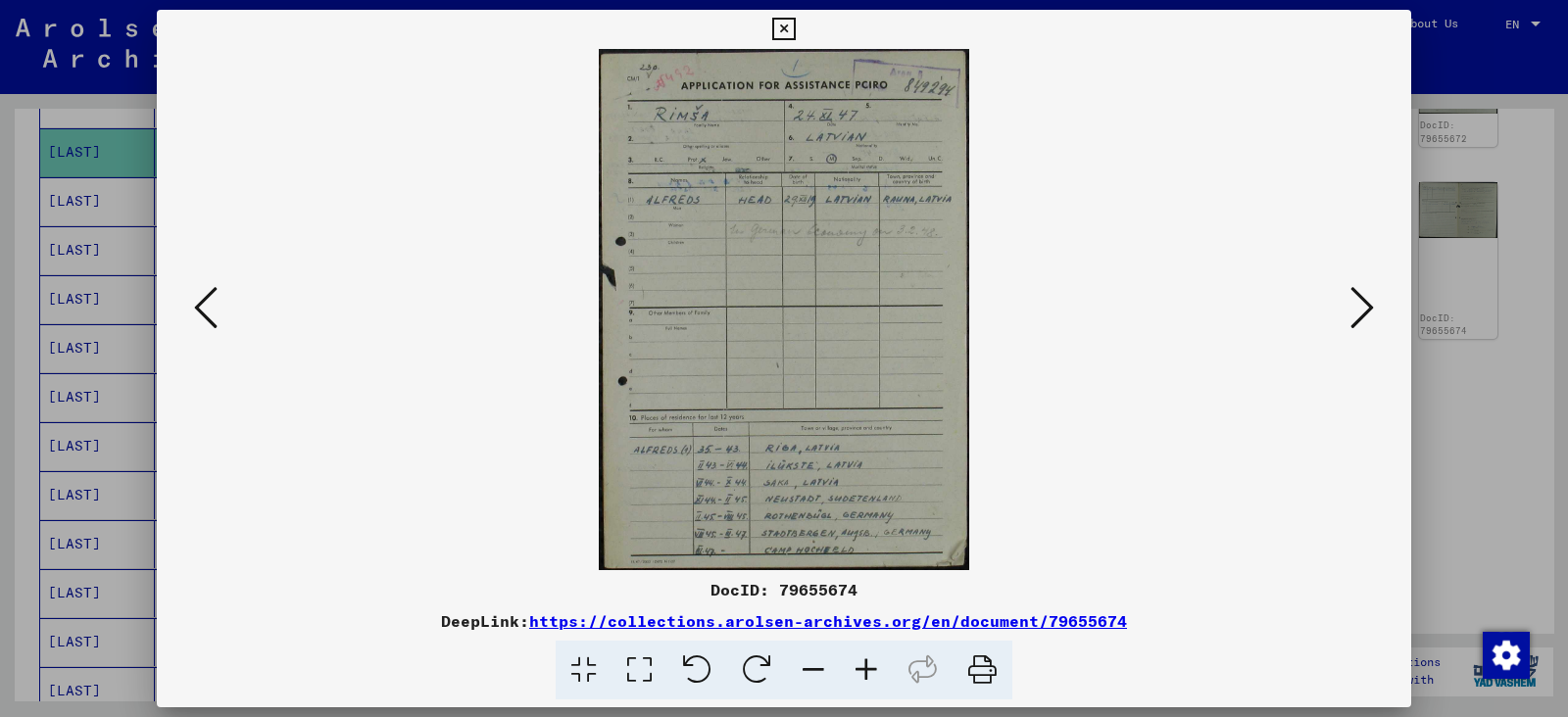 click at bounding box center (1362, 308) 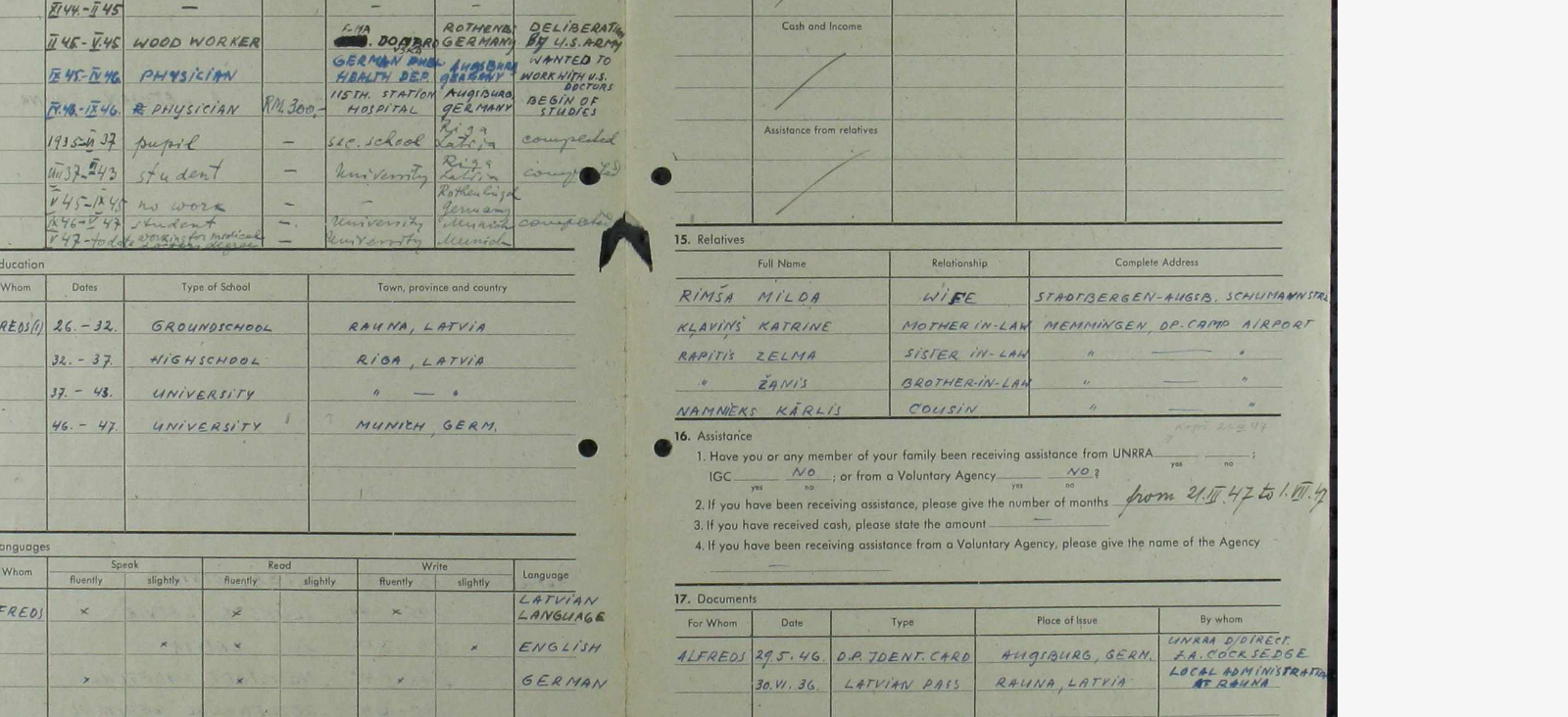 click at bounding box center [784, 310] 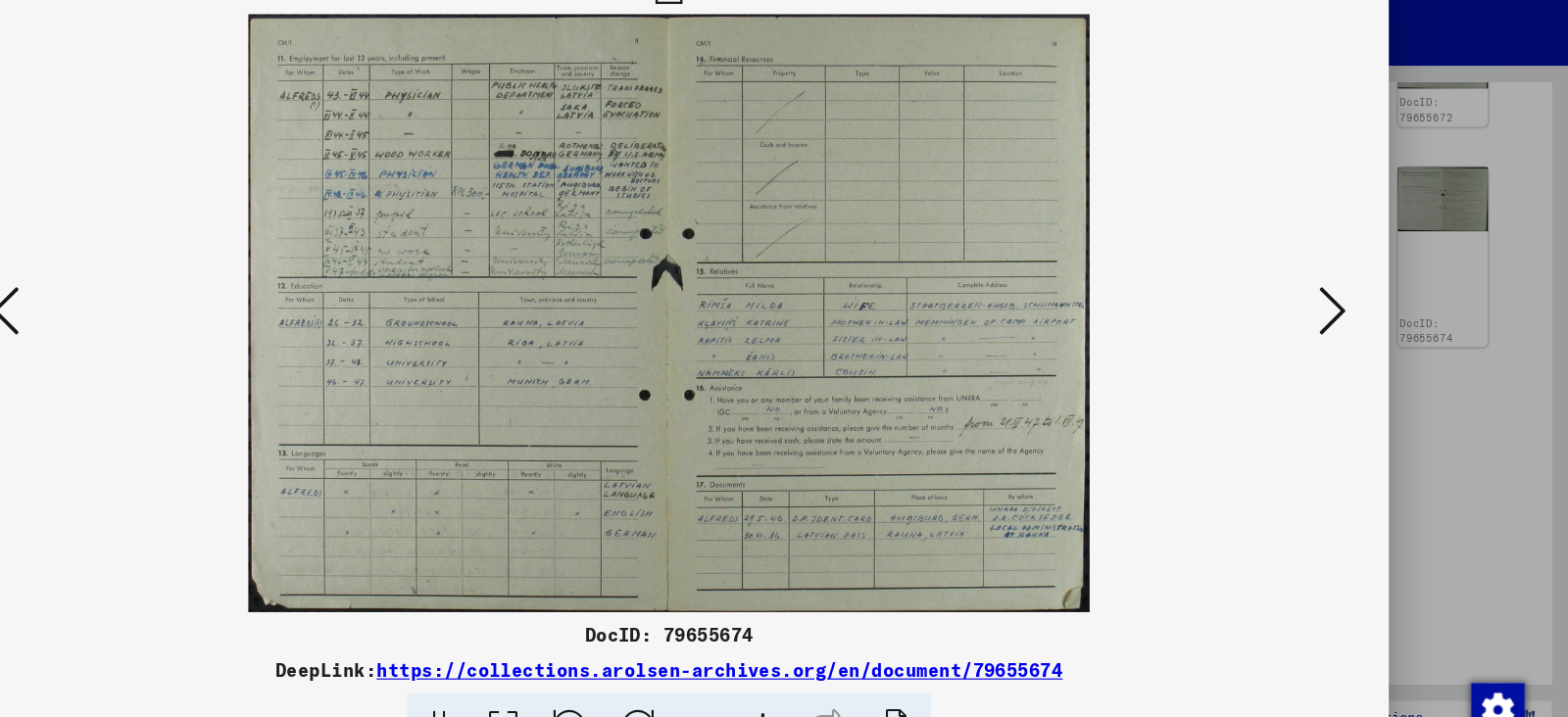 click at bounding box center [1362, 308] 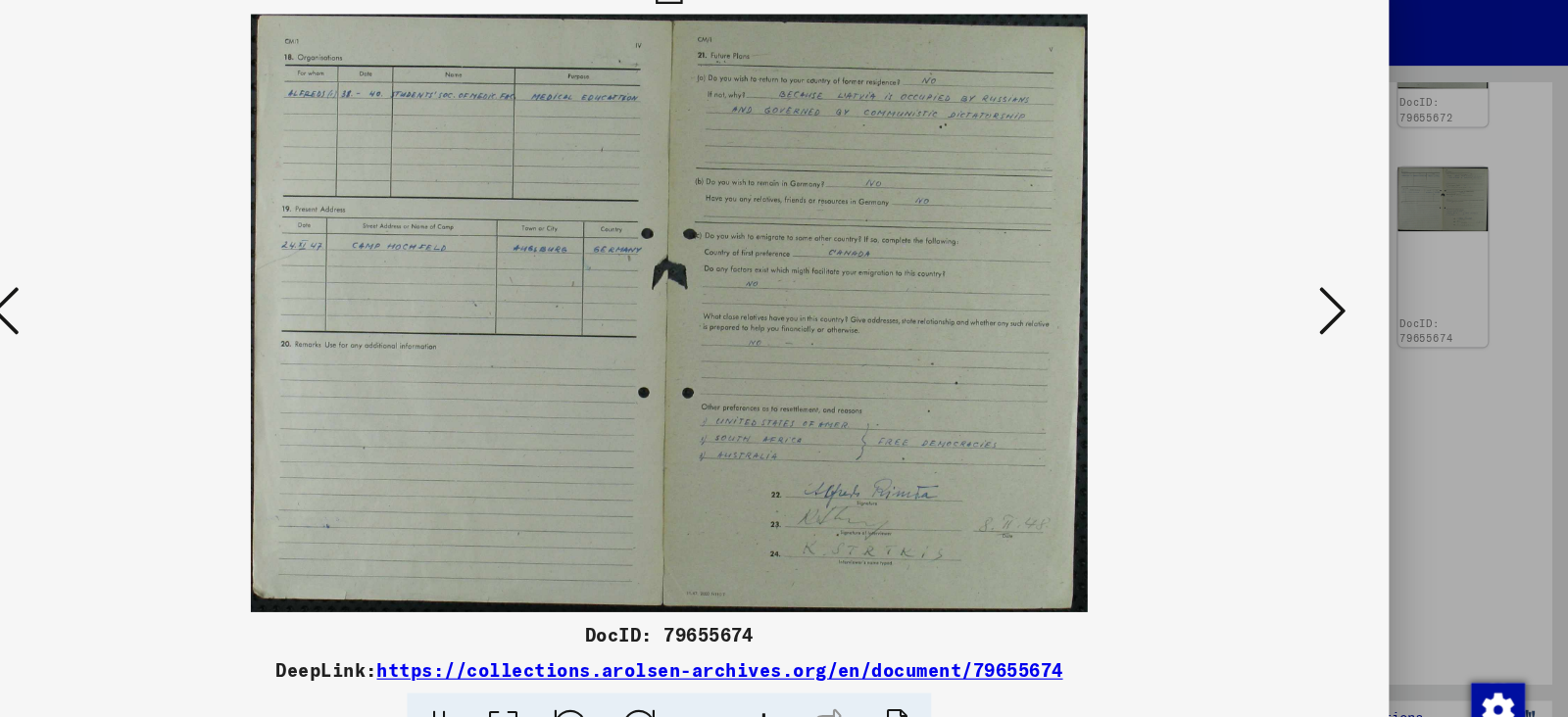 click at bounding box center [1362, 308] 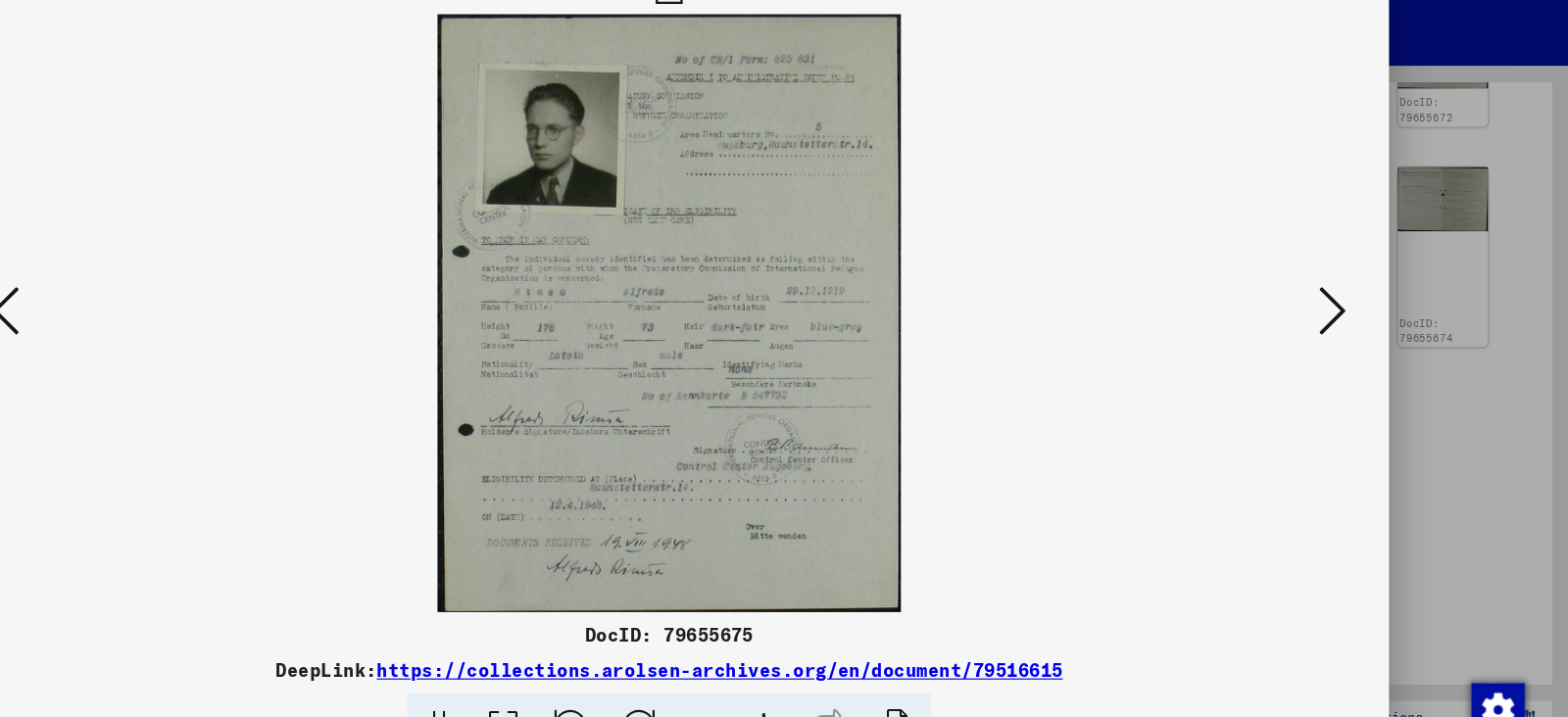 click at bounding box center (1362, 308) 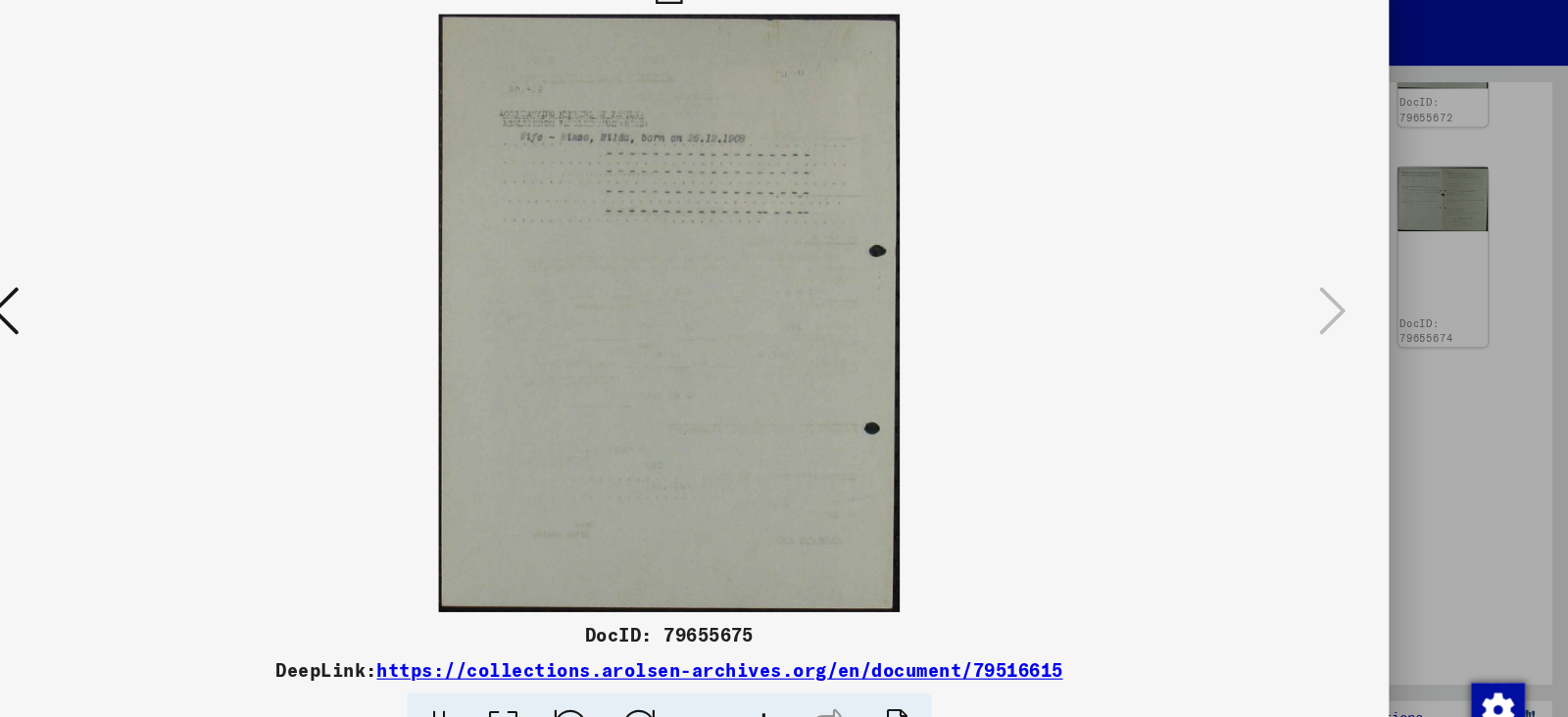 scroll, scrollTop: 0, scrollLeft: 0, axis: both 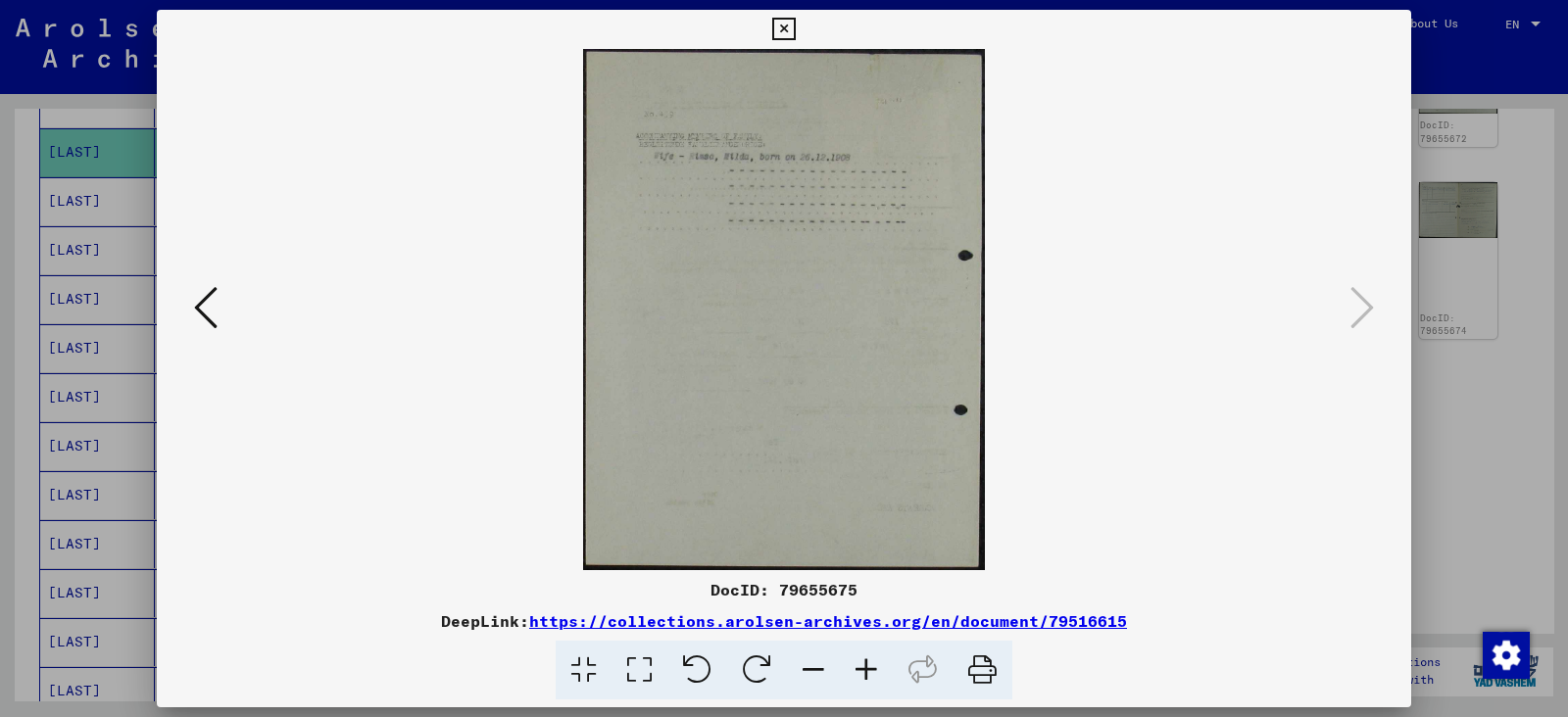 click at bounding box center [783, 29] 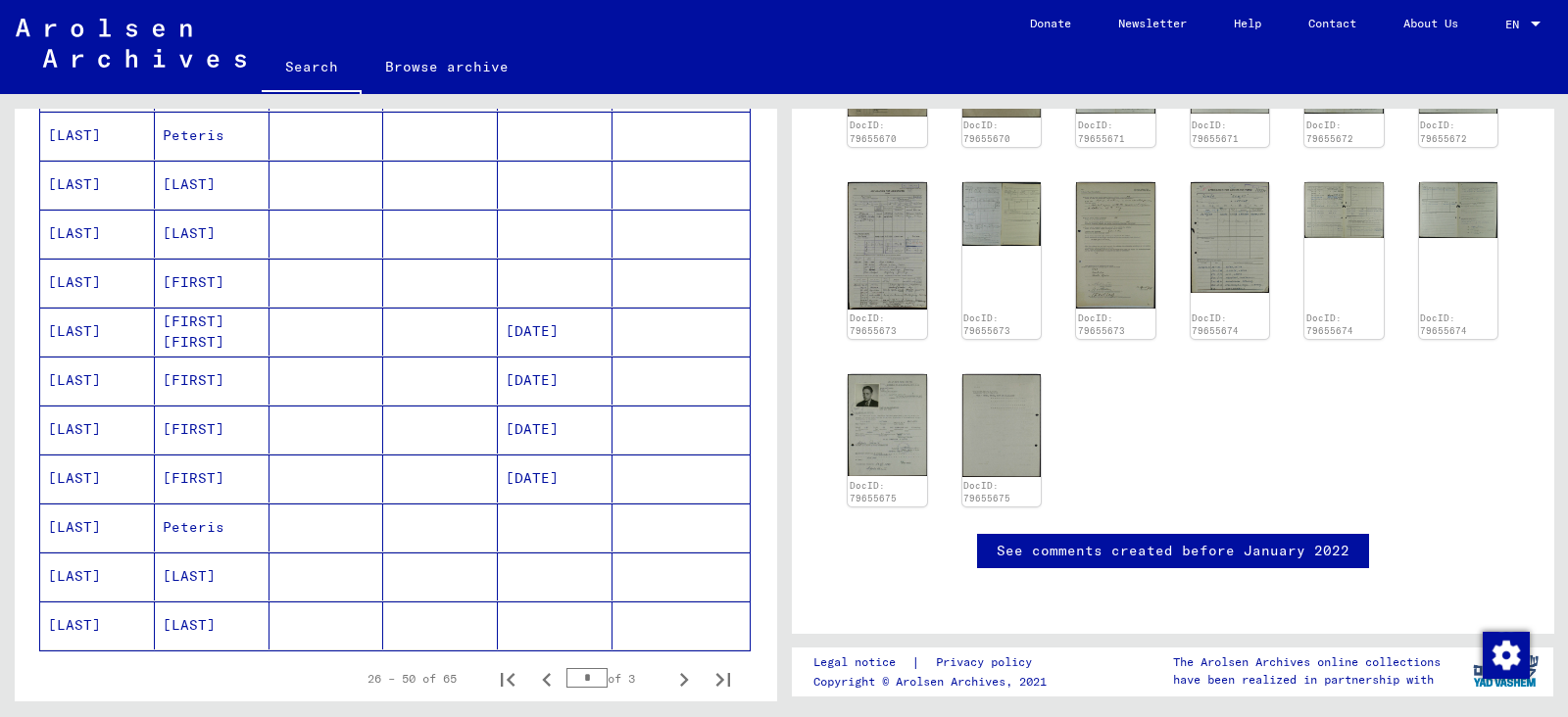 scroll, scrollTop: 972, scrollLeft: 0, axis: vertical 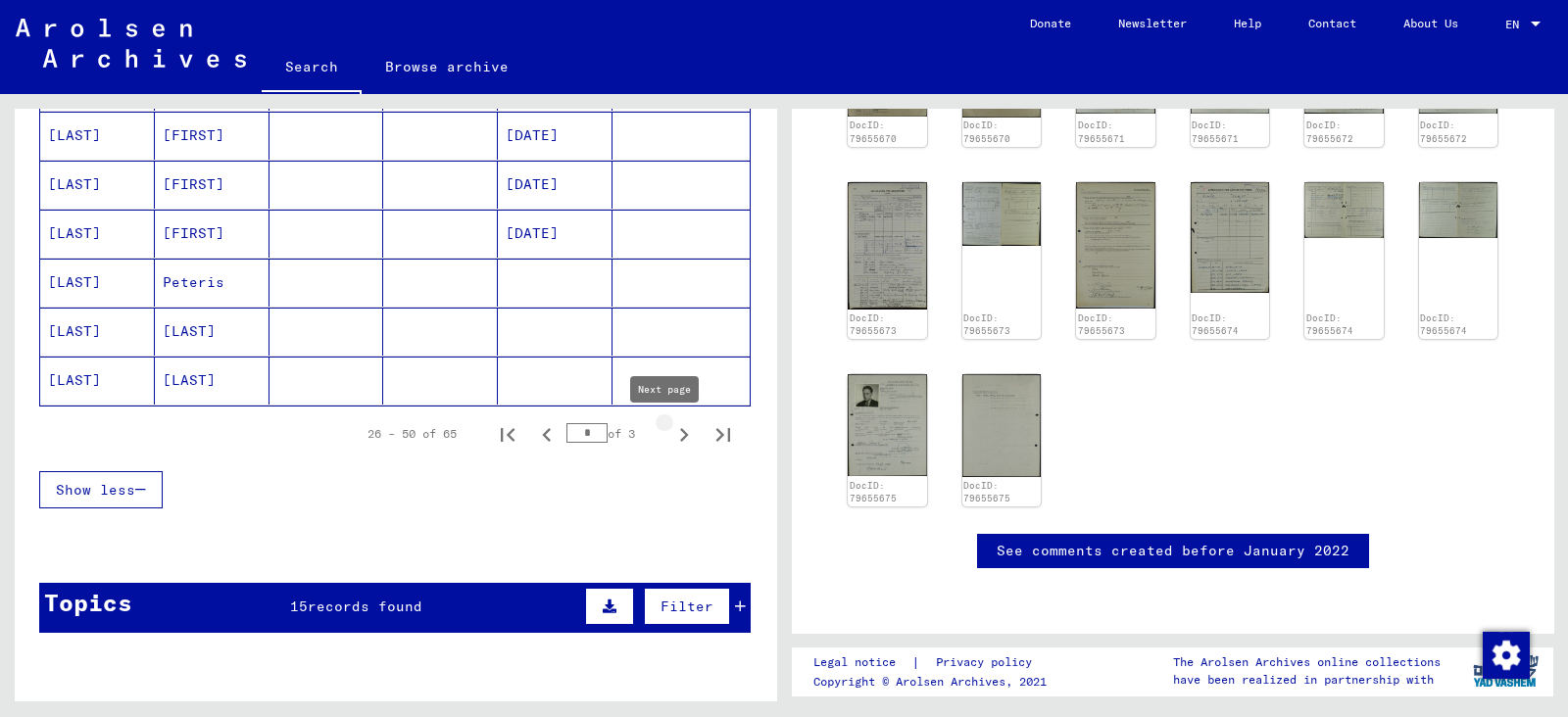 click 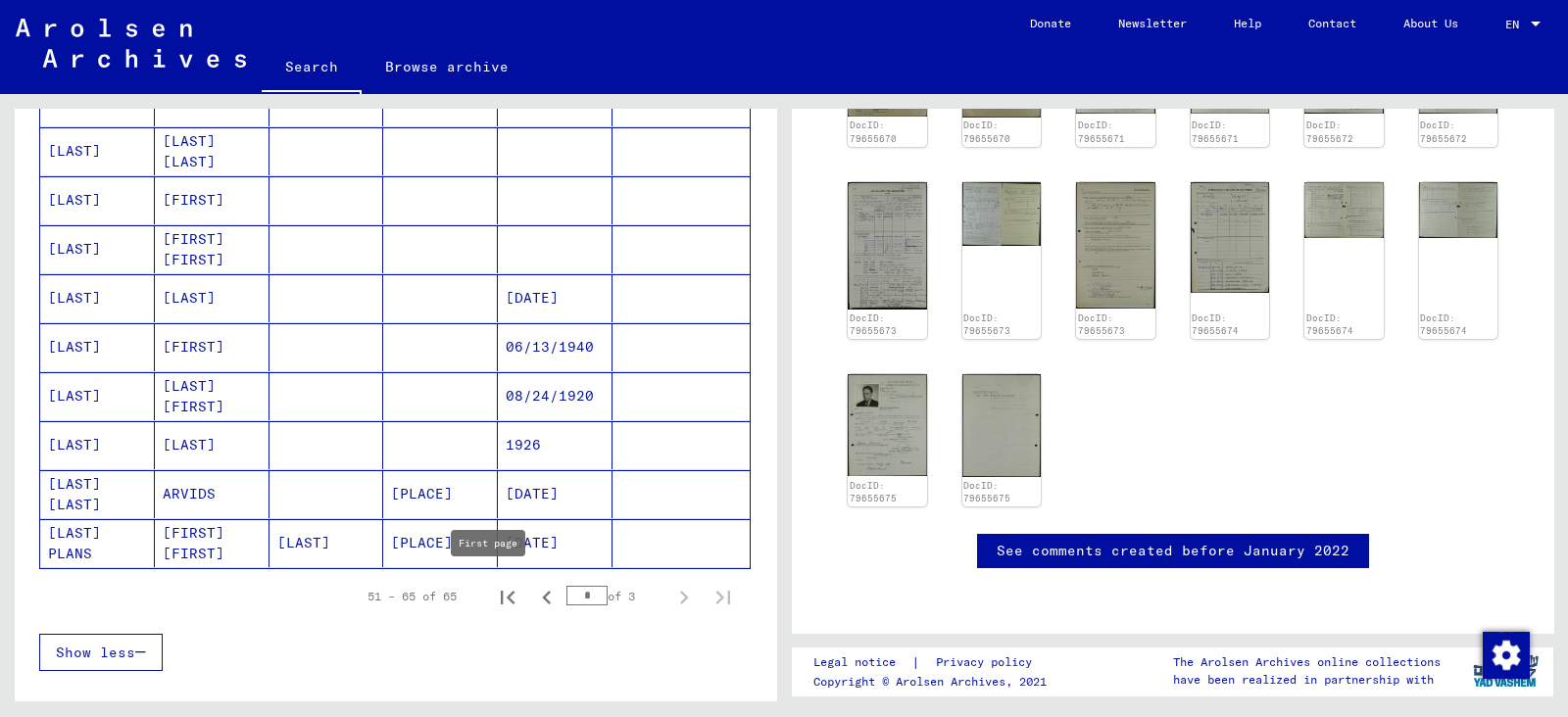 scroll, scrollTop: 564, scrollLeft: 0, axis: vertical 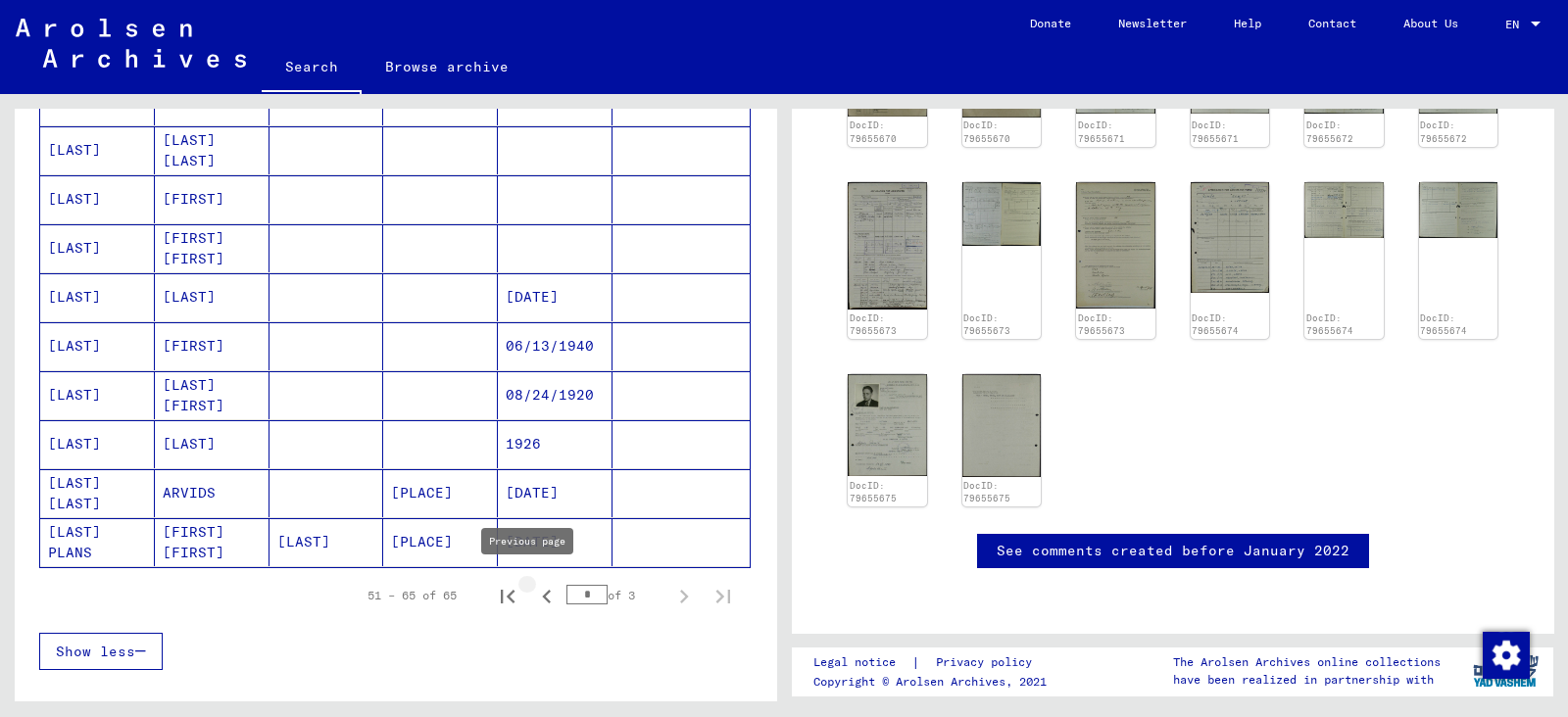 click 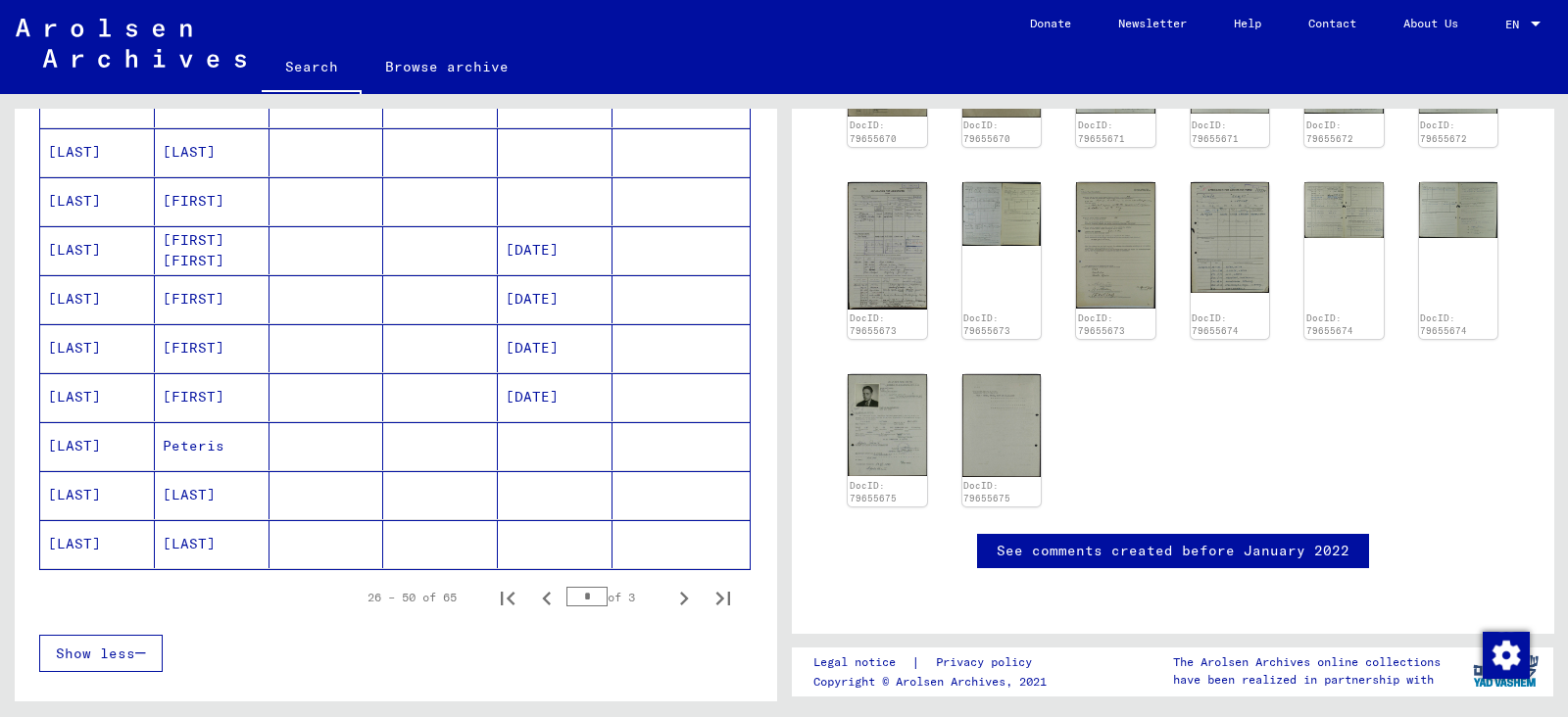 scroll, scrollTop: 1053, scrollLeft: 0, axis: vertical 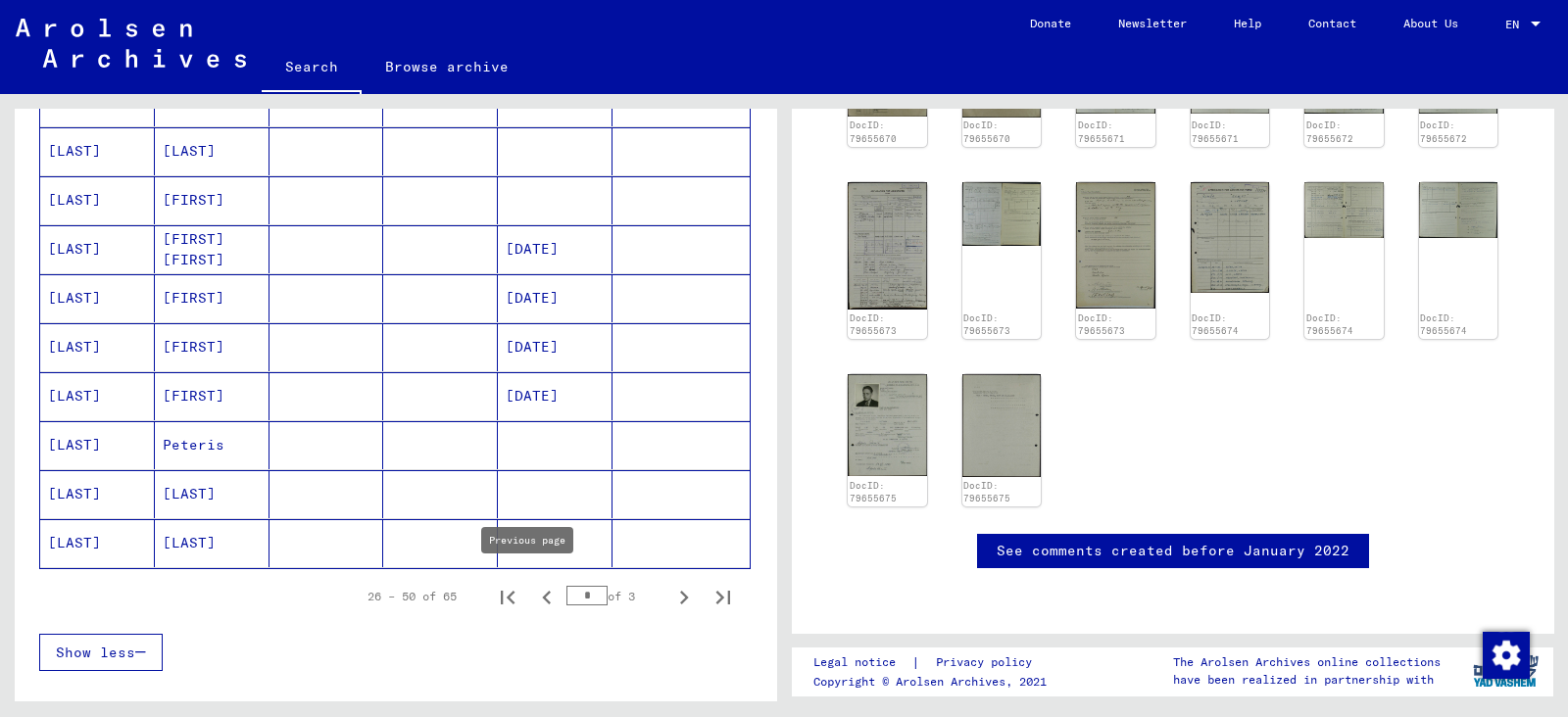 click 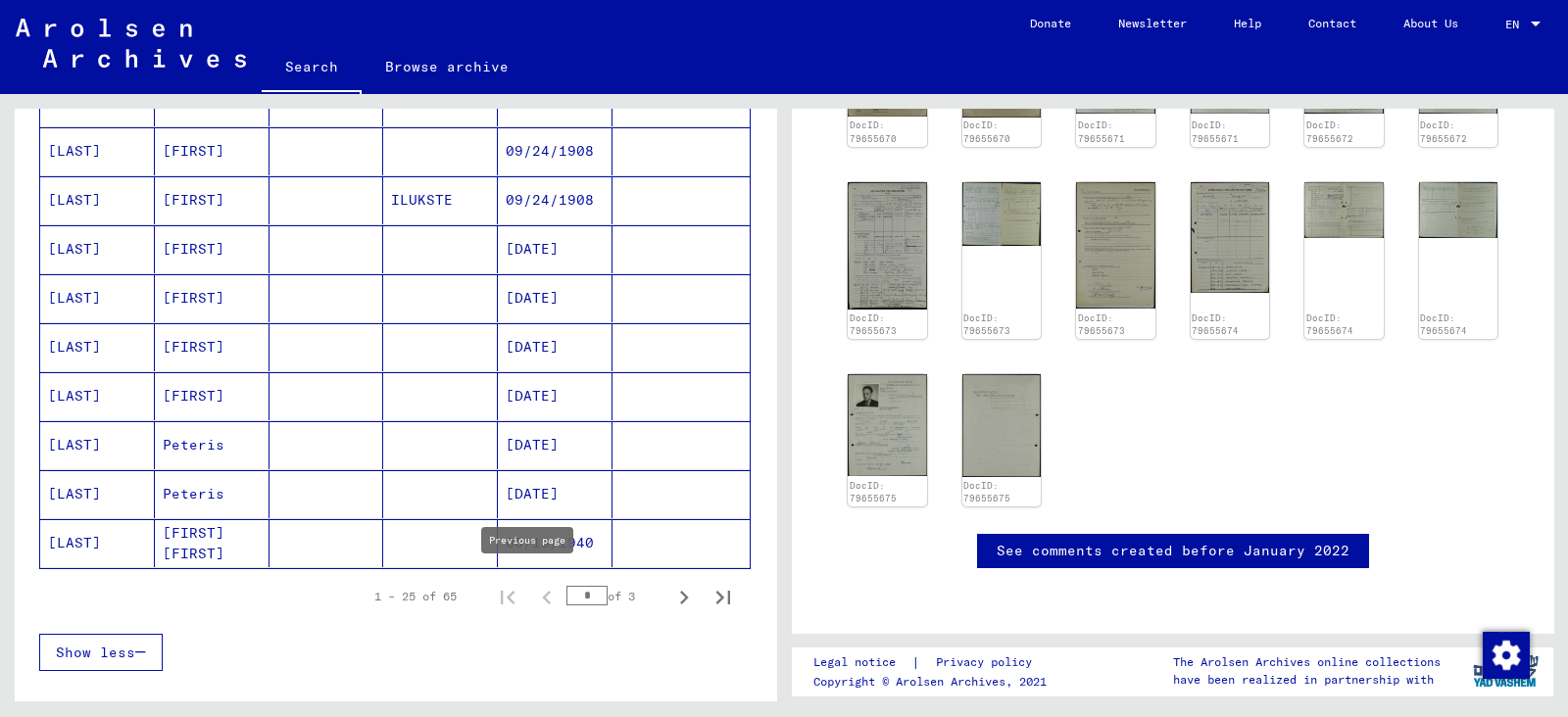 type on "*" 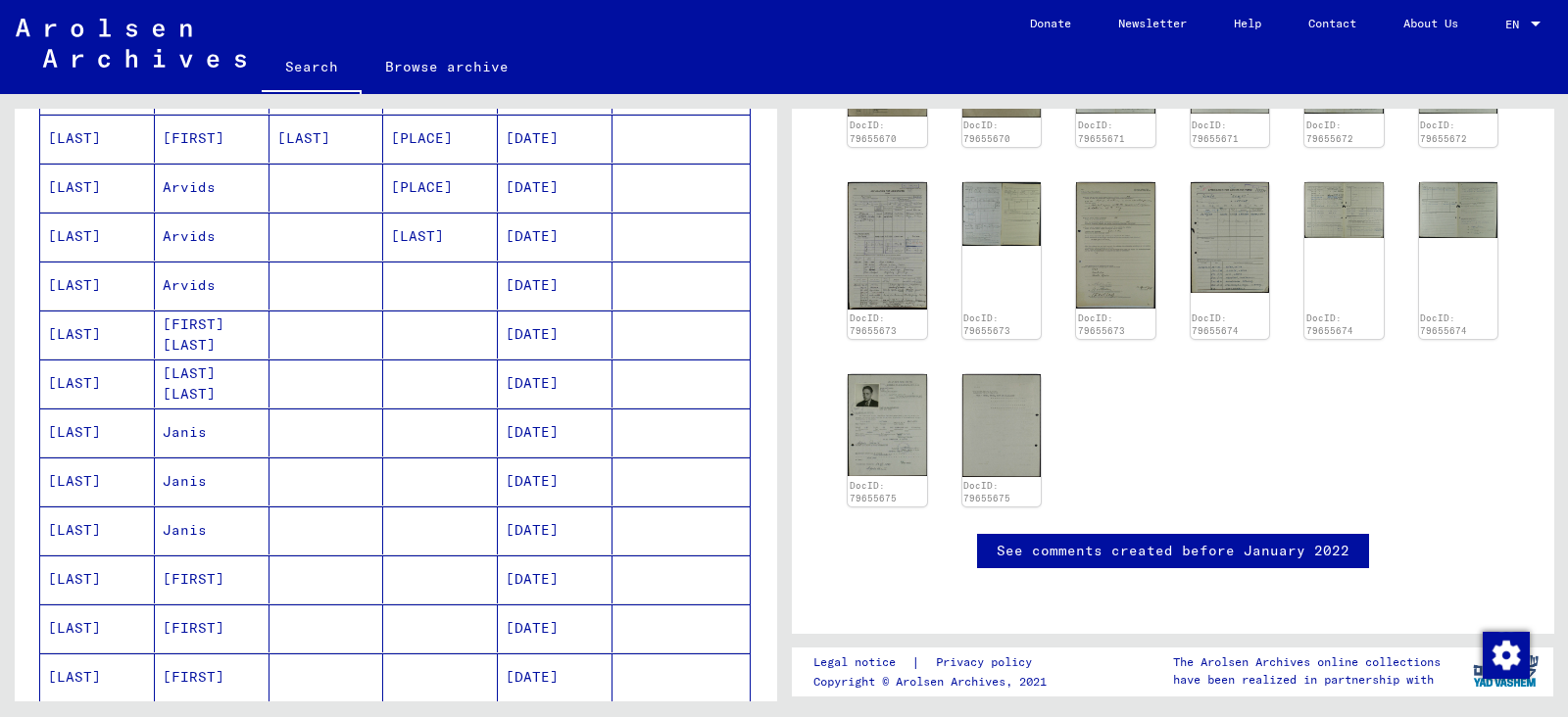 scroll, scrollTop: 0, scrollLeft: 0, axis: both 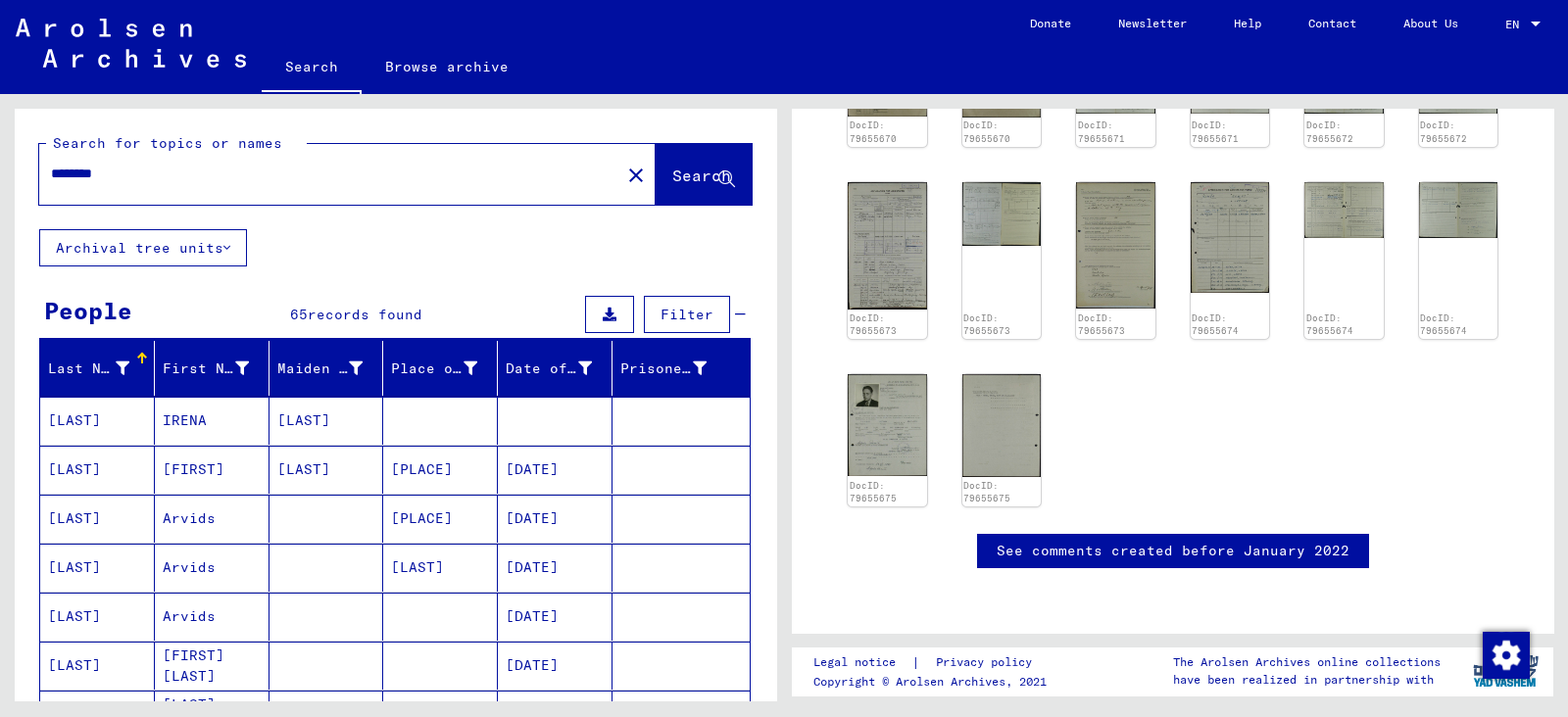 click on "IRENA" at bounding box center [212, 469] 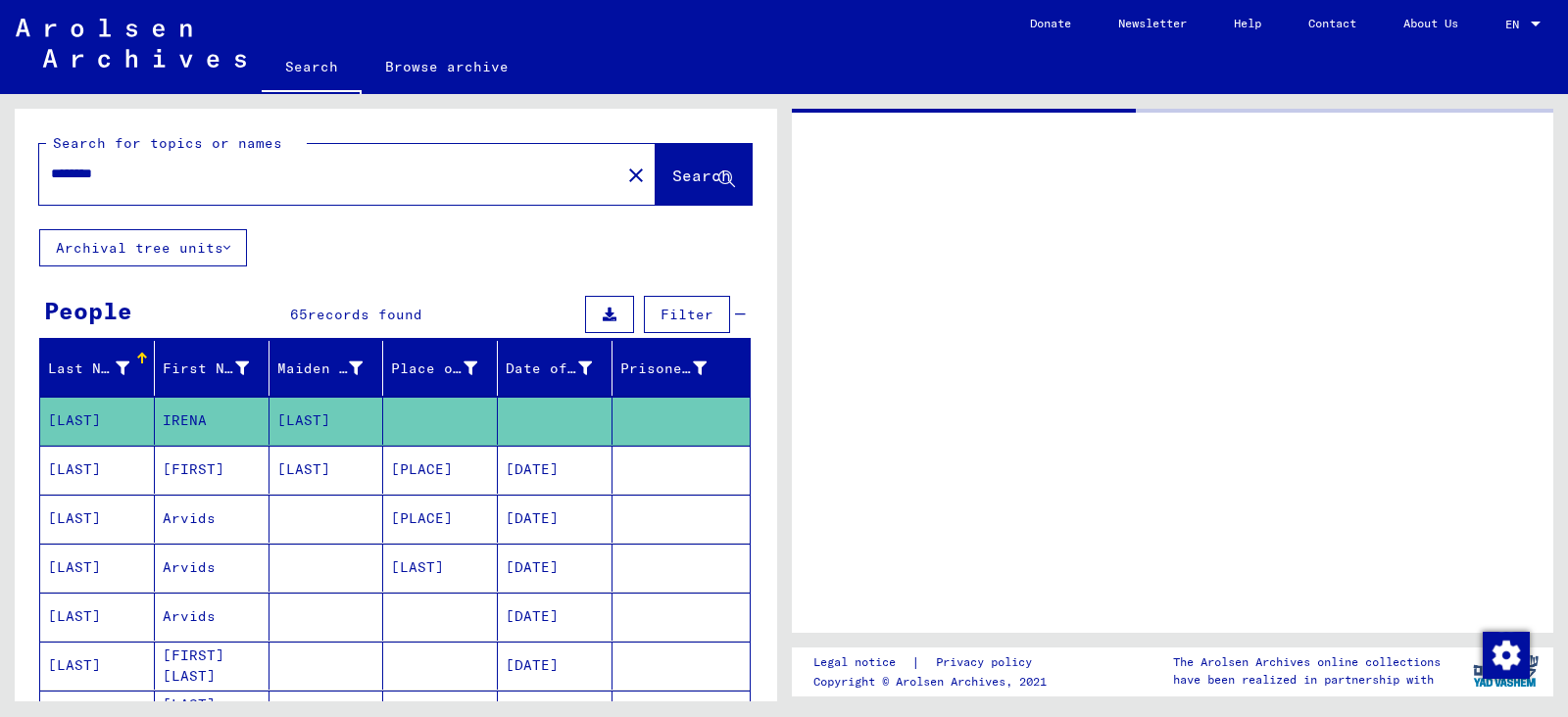 scroll, scrollTop: 0, scrollLeft: 0, axis: both 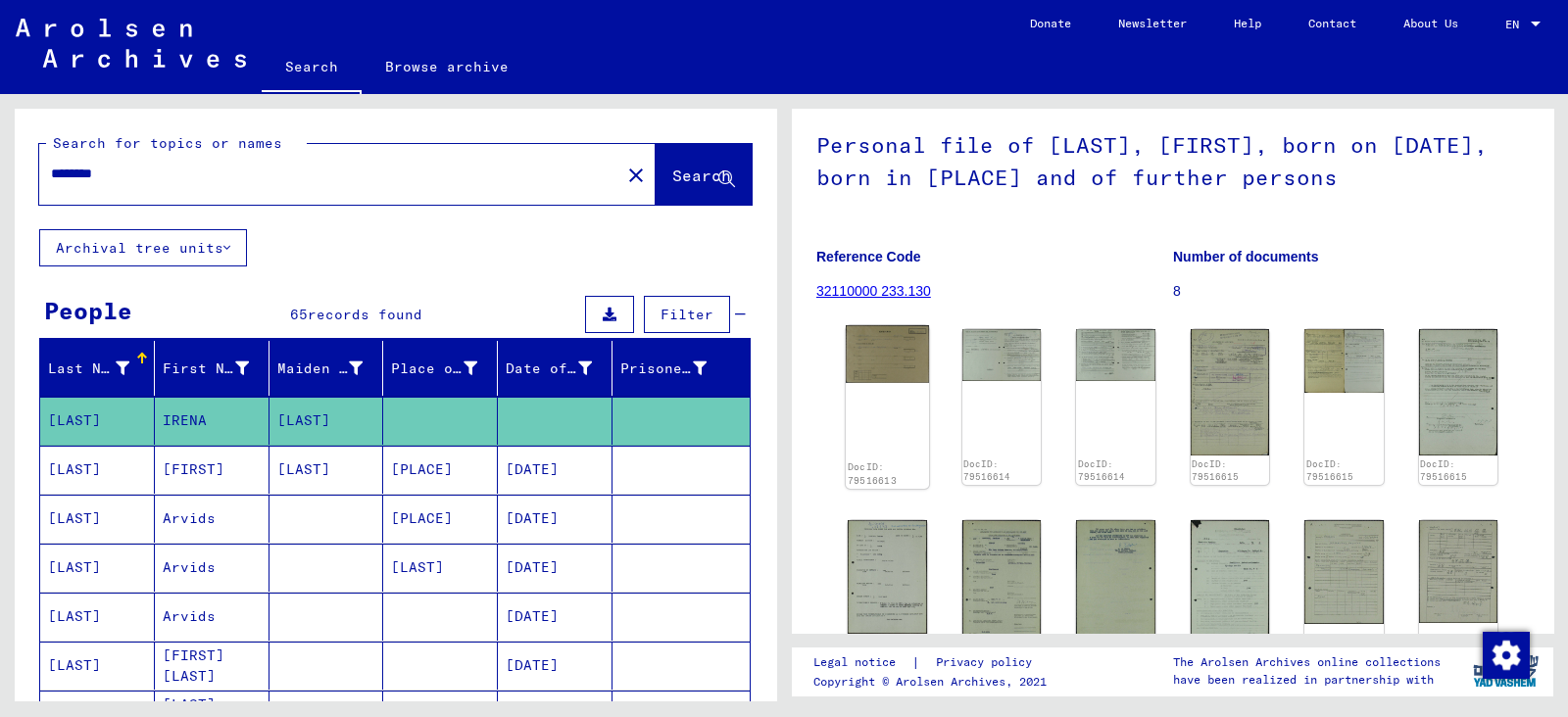click 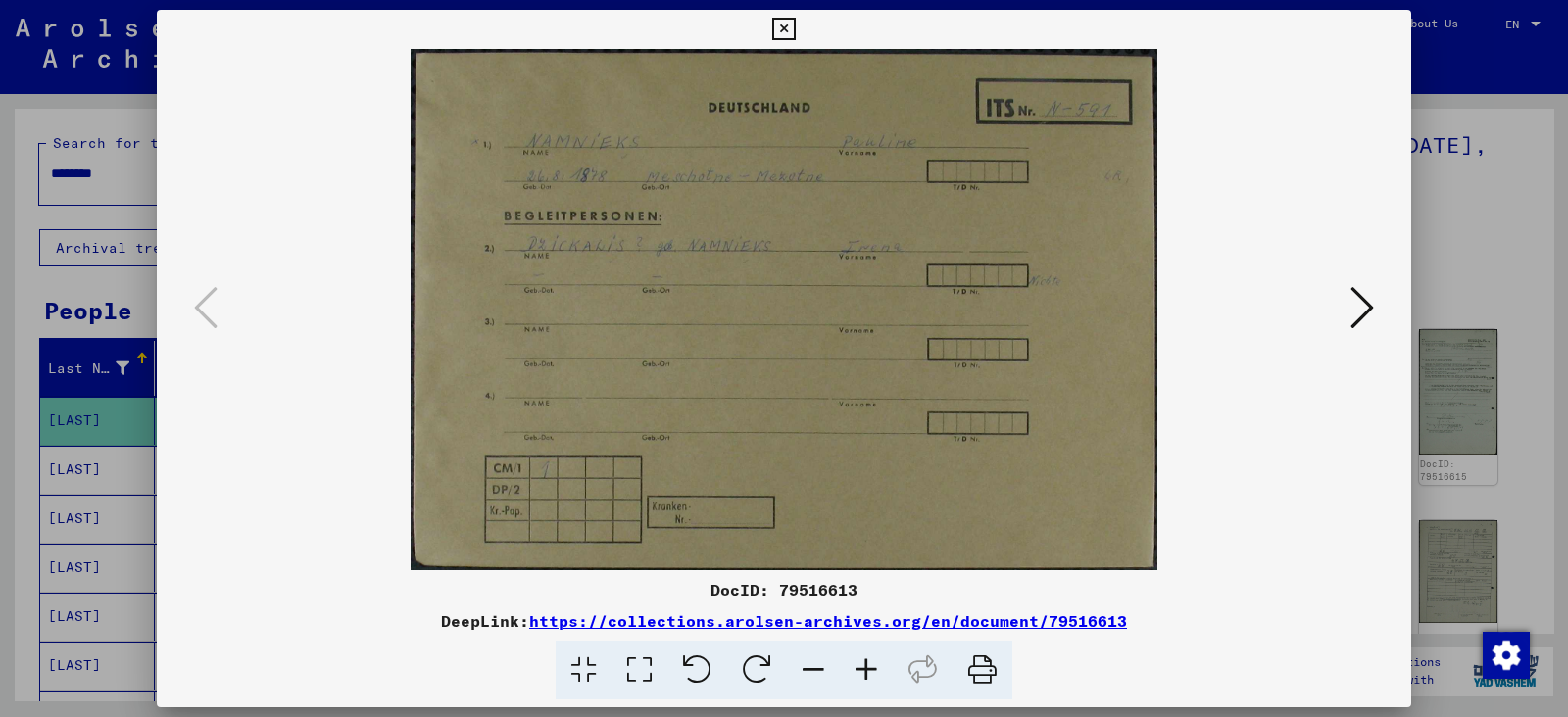 click at bounding box center [1362, 308] 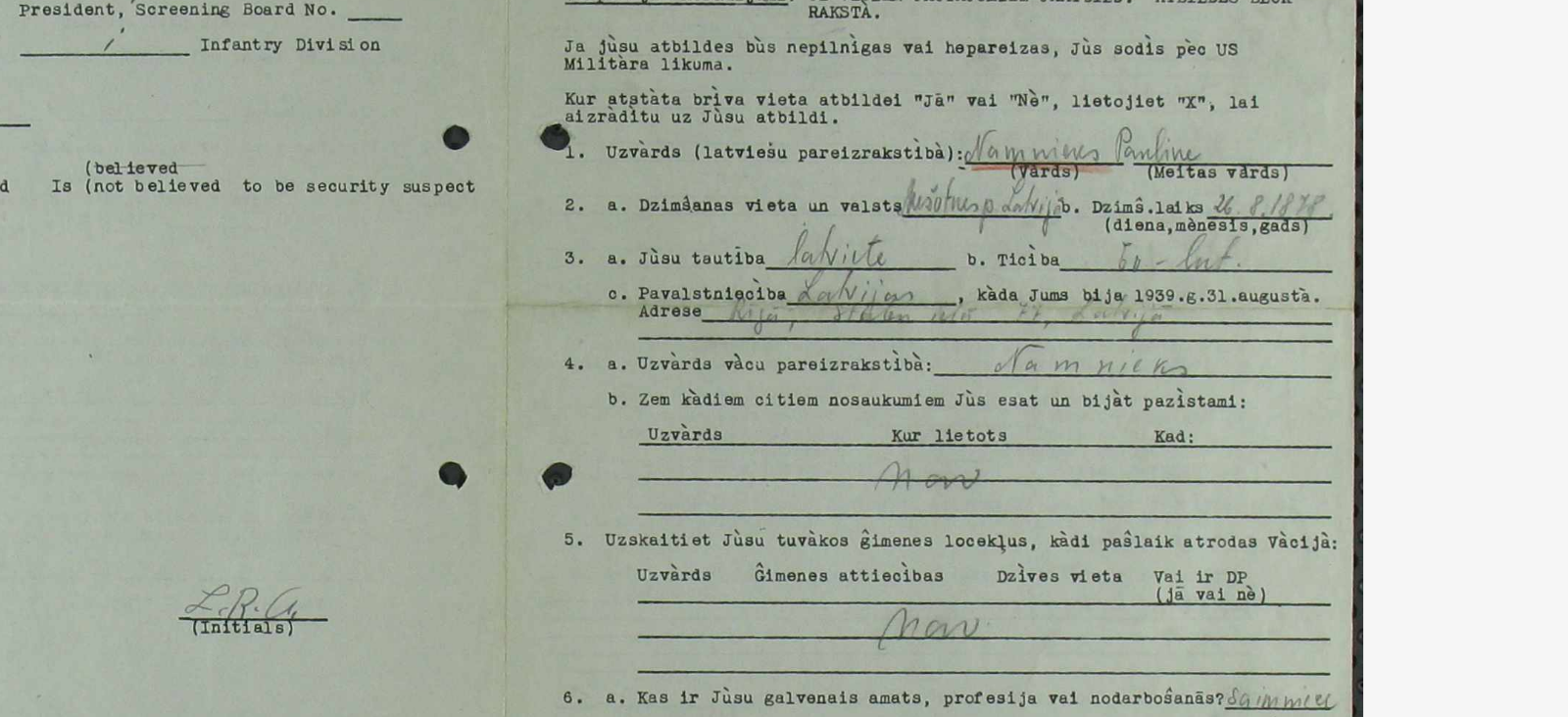 click at bounding box center [784, 310] 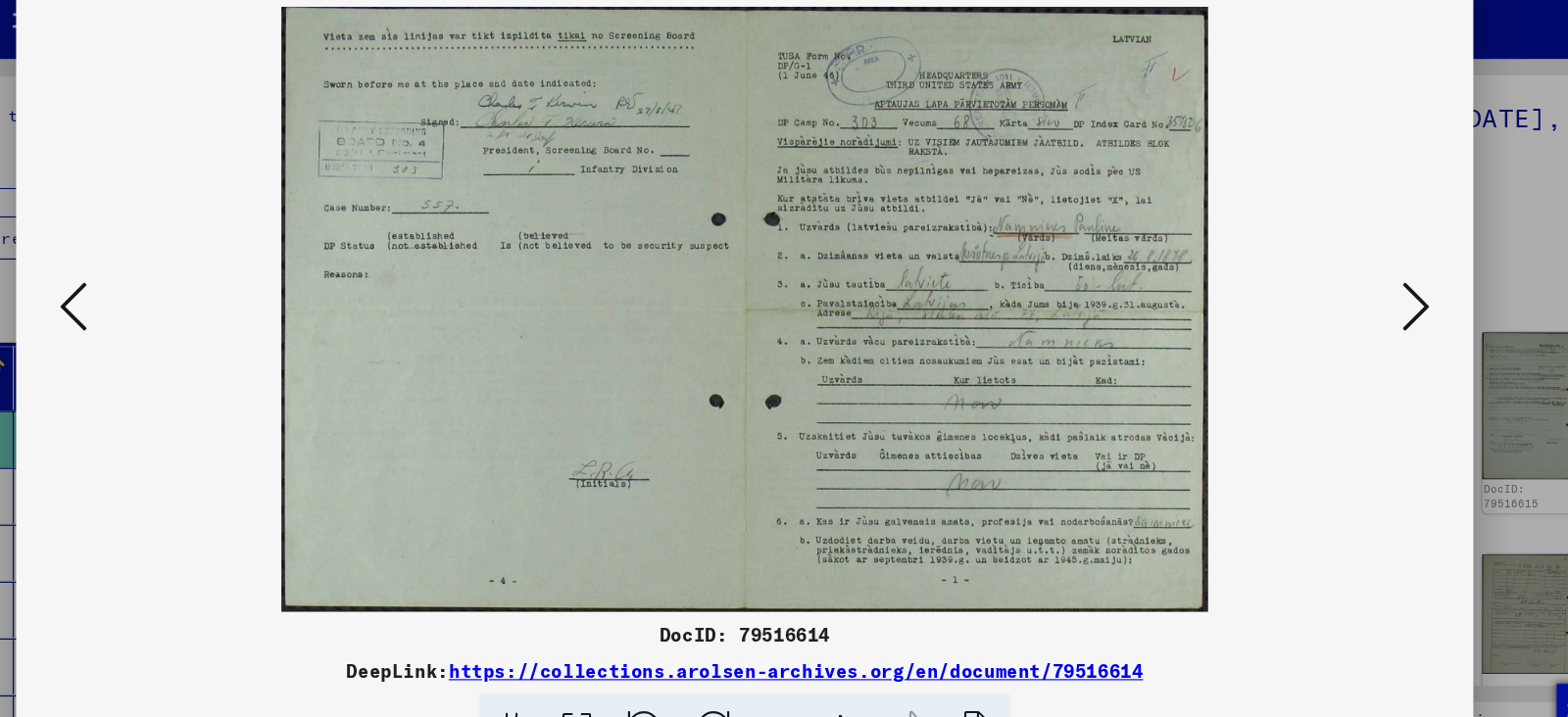 click at bounding box center (1362, 308) 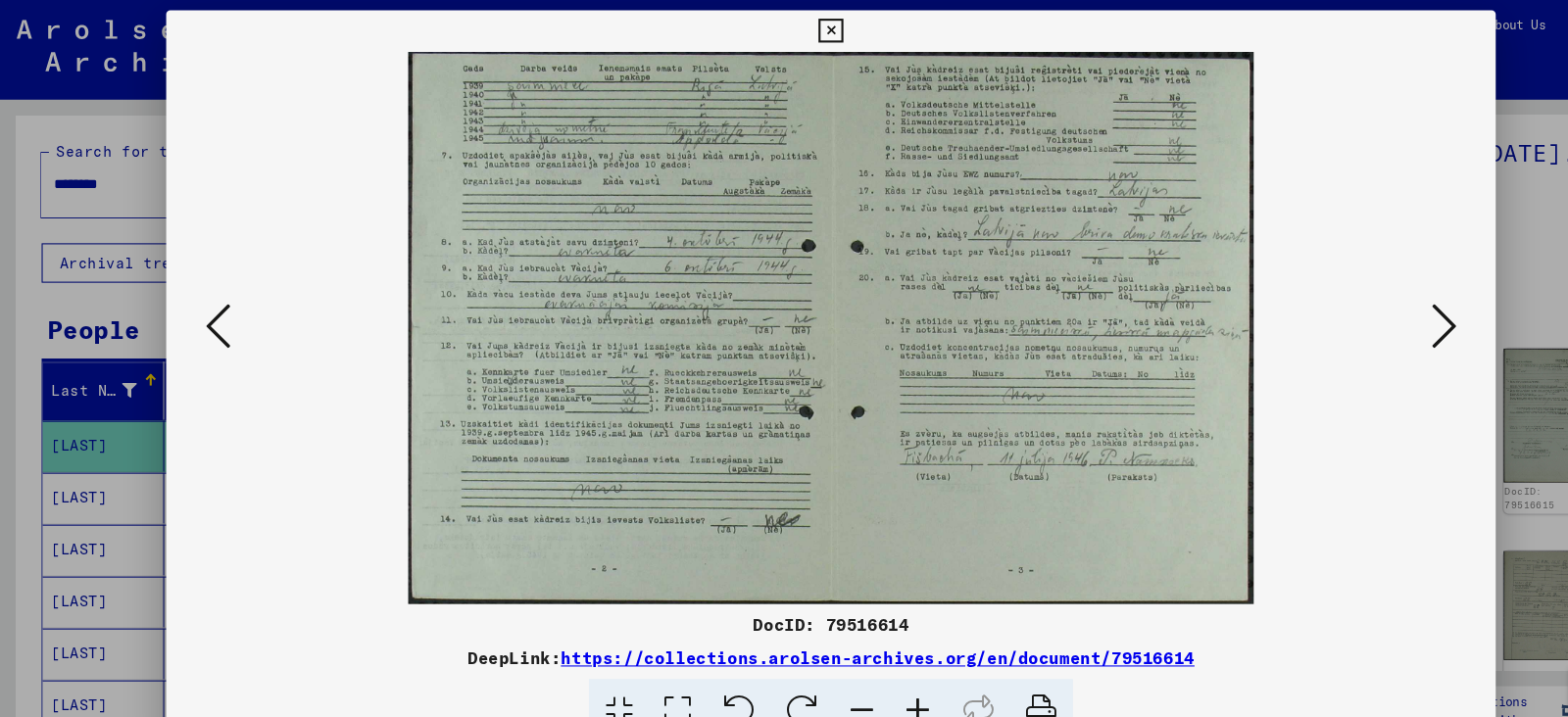 click at bounding box center (1362, 308) 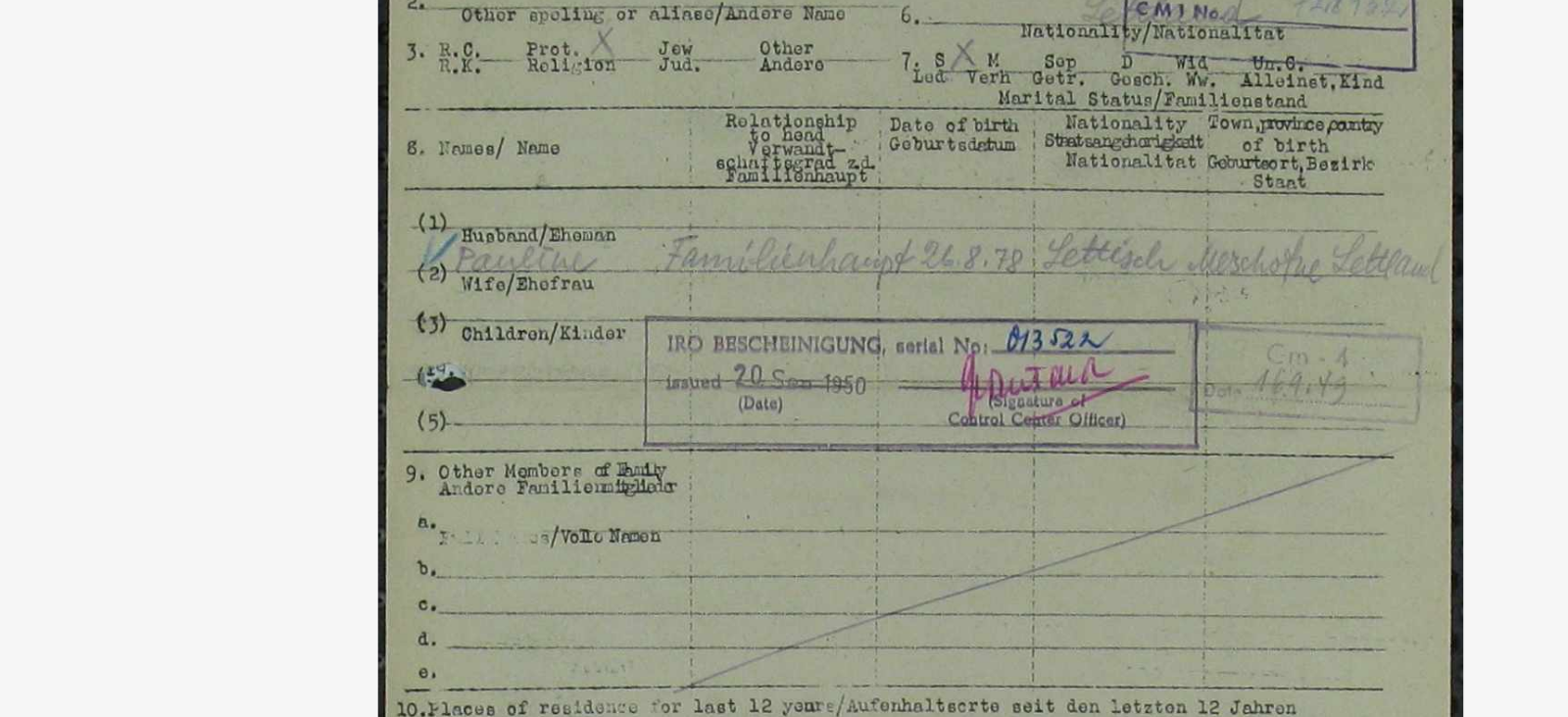 drag, startPoint x: 753, startPoint y: 188, endPoint x: 753, endPoint y: 206, distance: 18 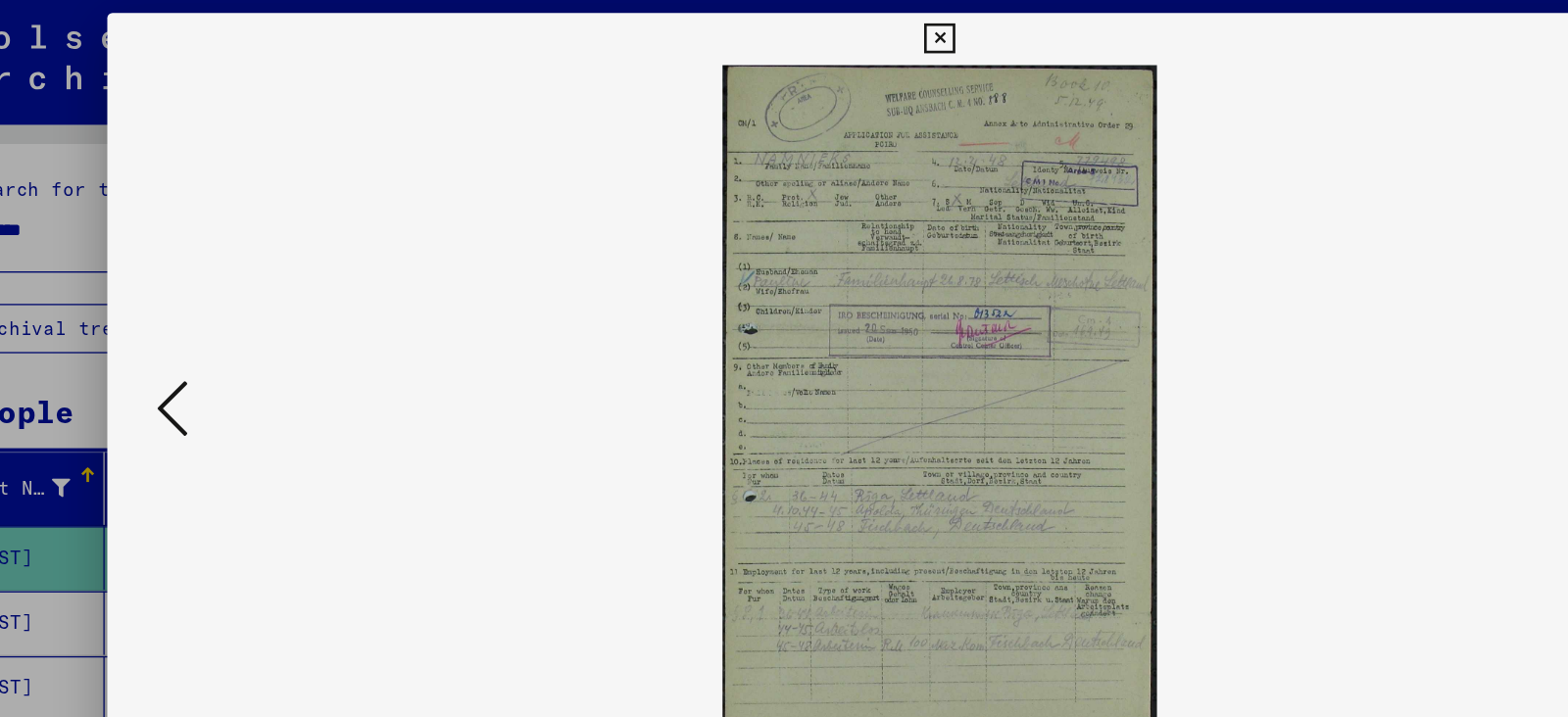 drag, startPoint x: 1040, startPoint y: 156, endPoint x: 895, endPoint y: 153, distance: 145.031 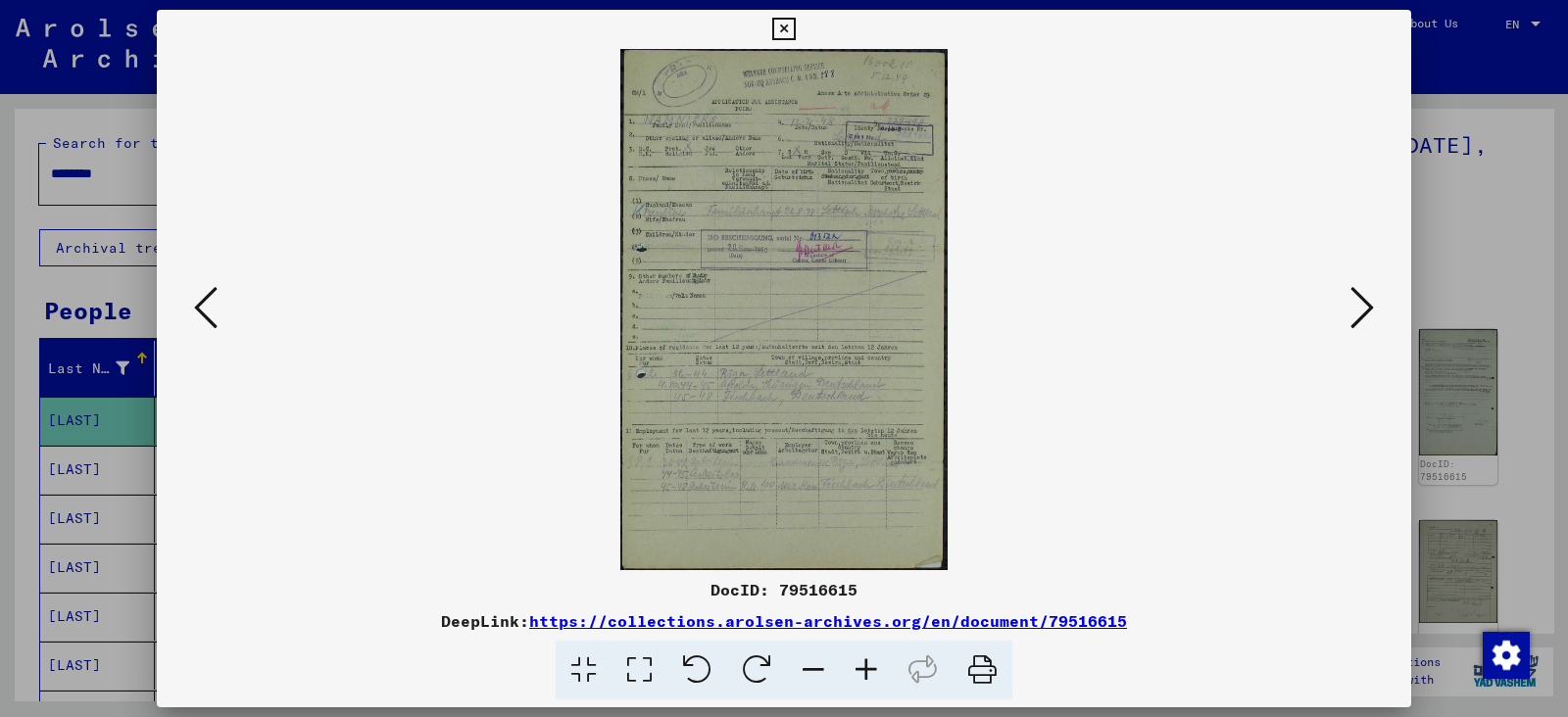 click at bounding box center [1362, 308] 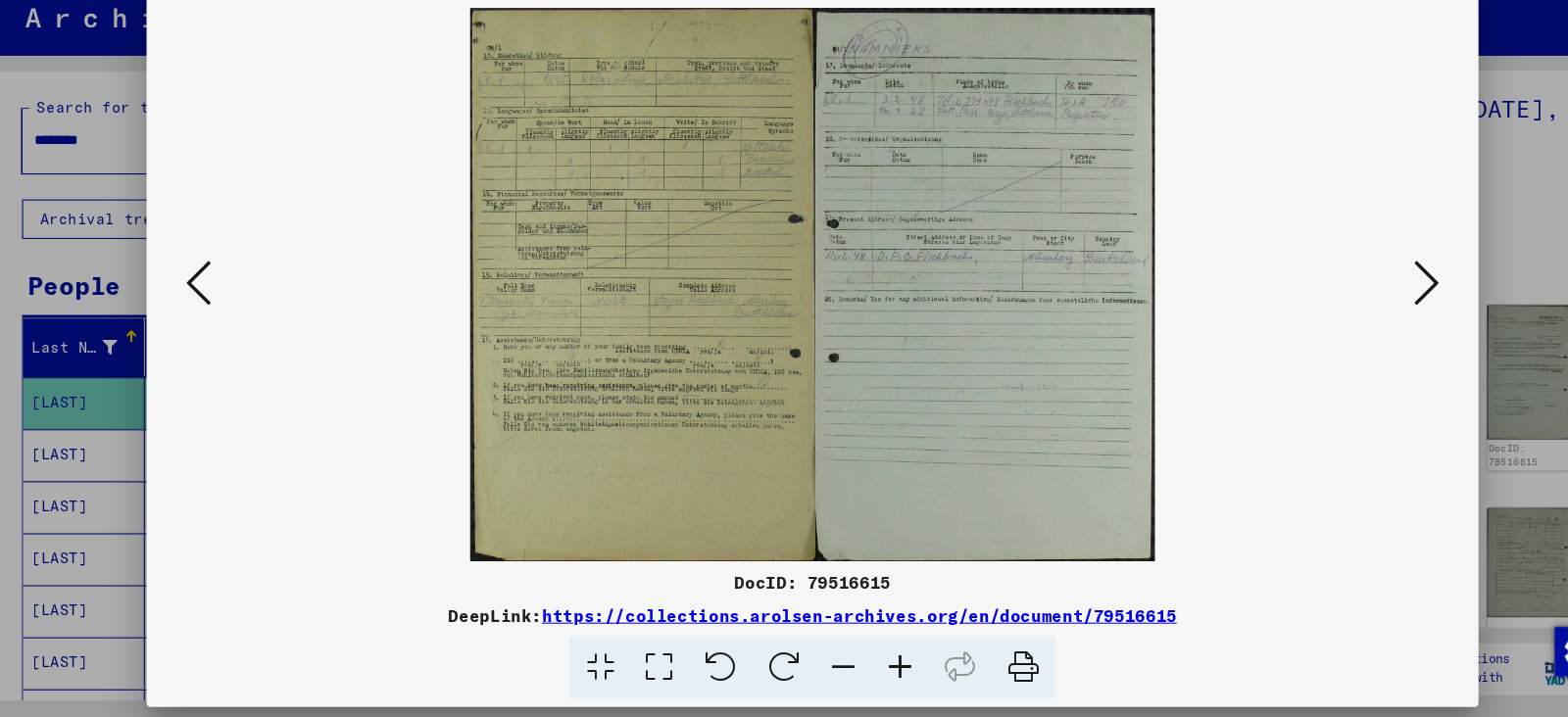 scroll, scrollTop: 0, scrollLeft: 0, axis: both 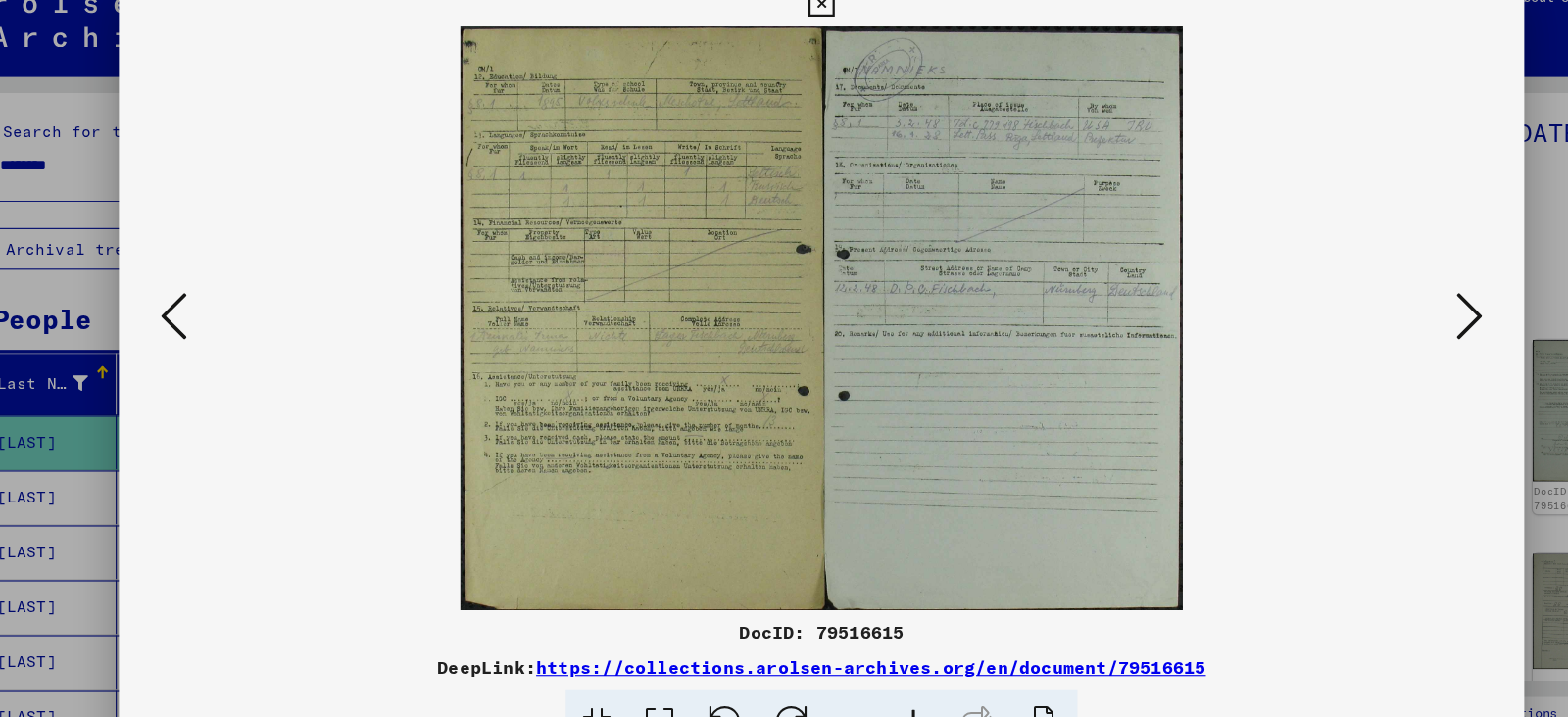 click at bounding box center [1362, 308] 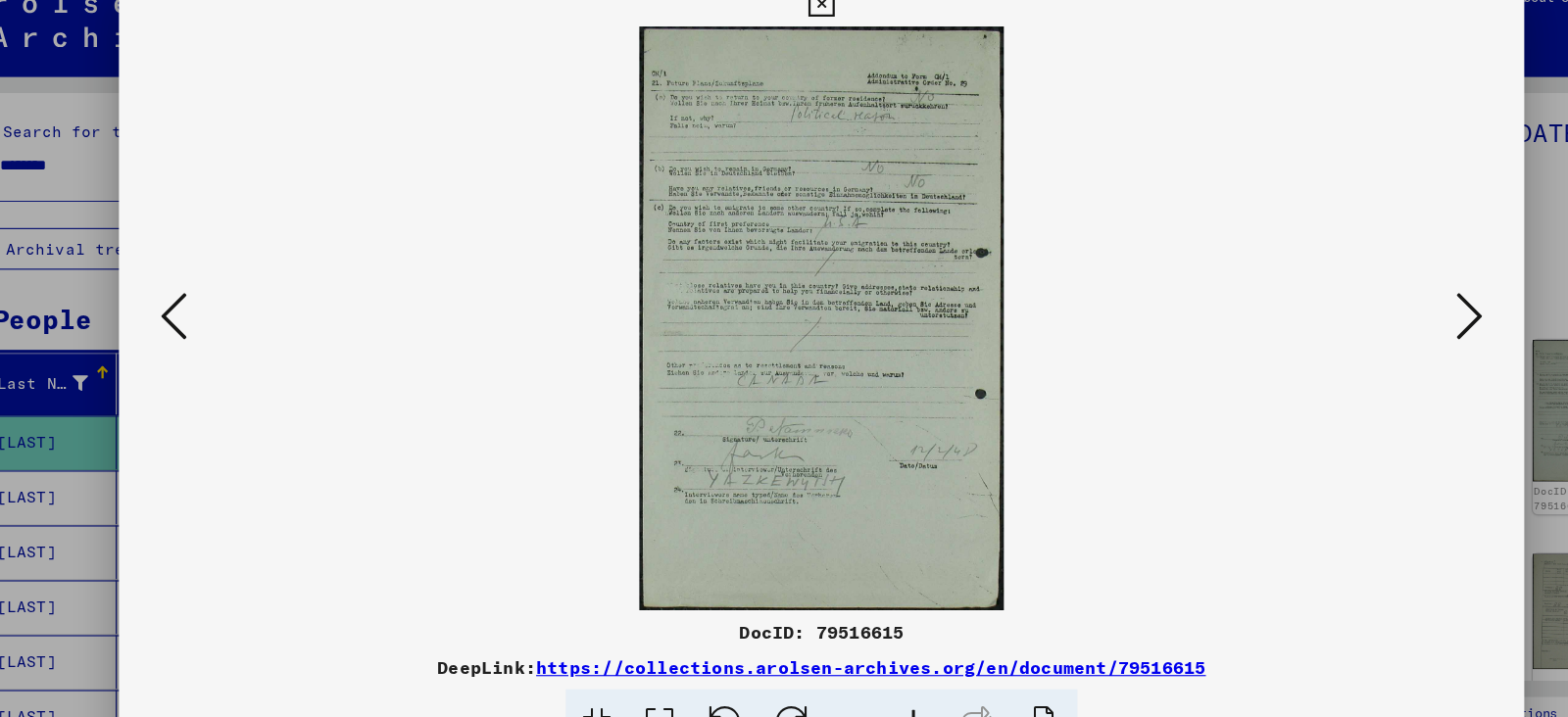 click at bounding box center [1362, 308] 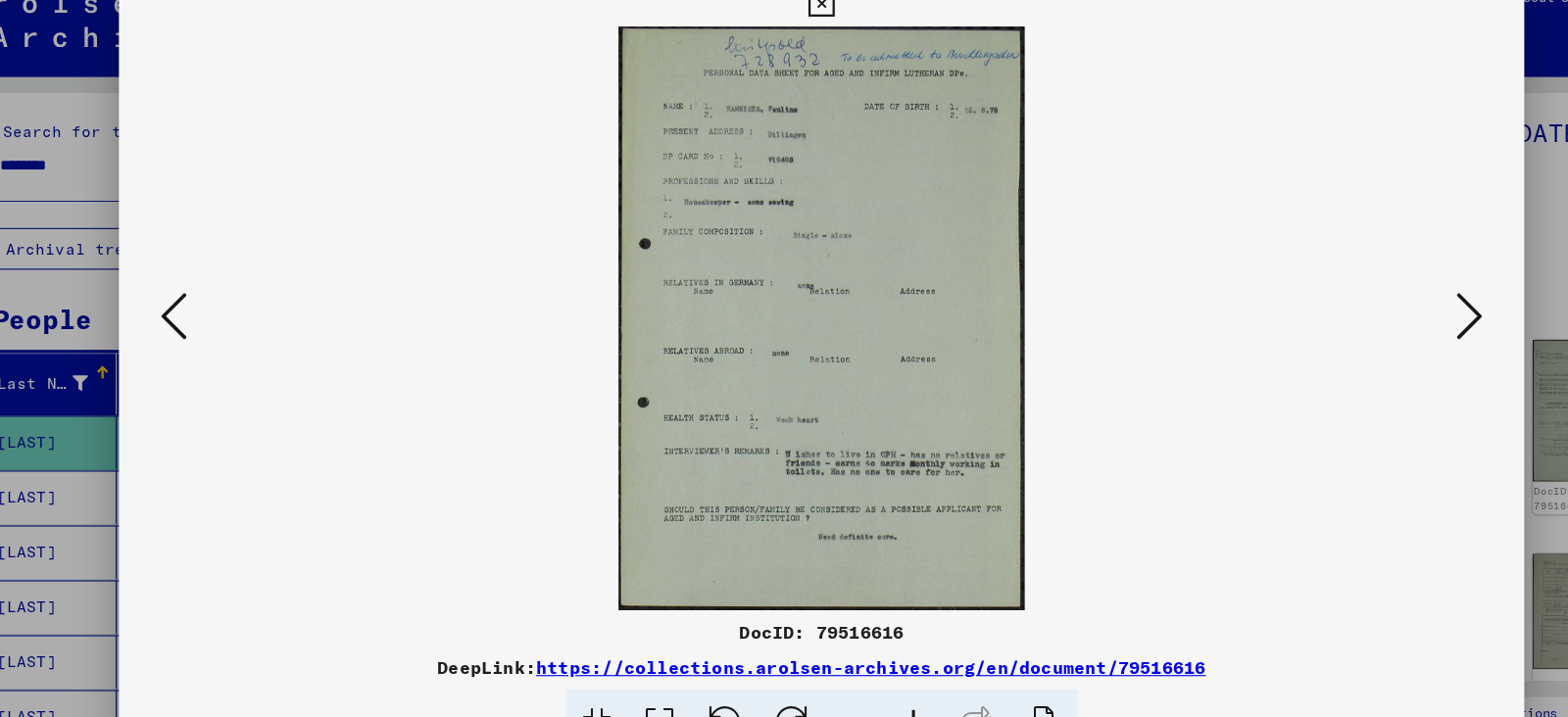 click at bounding box center (1362, 308) 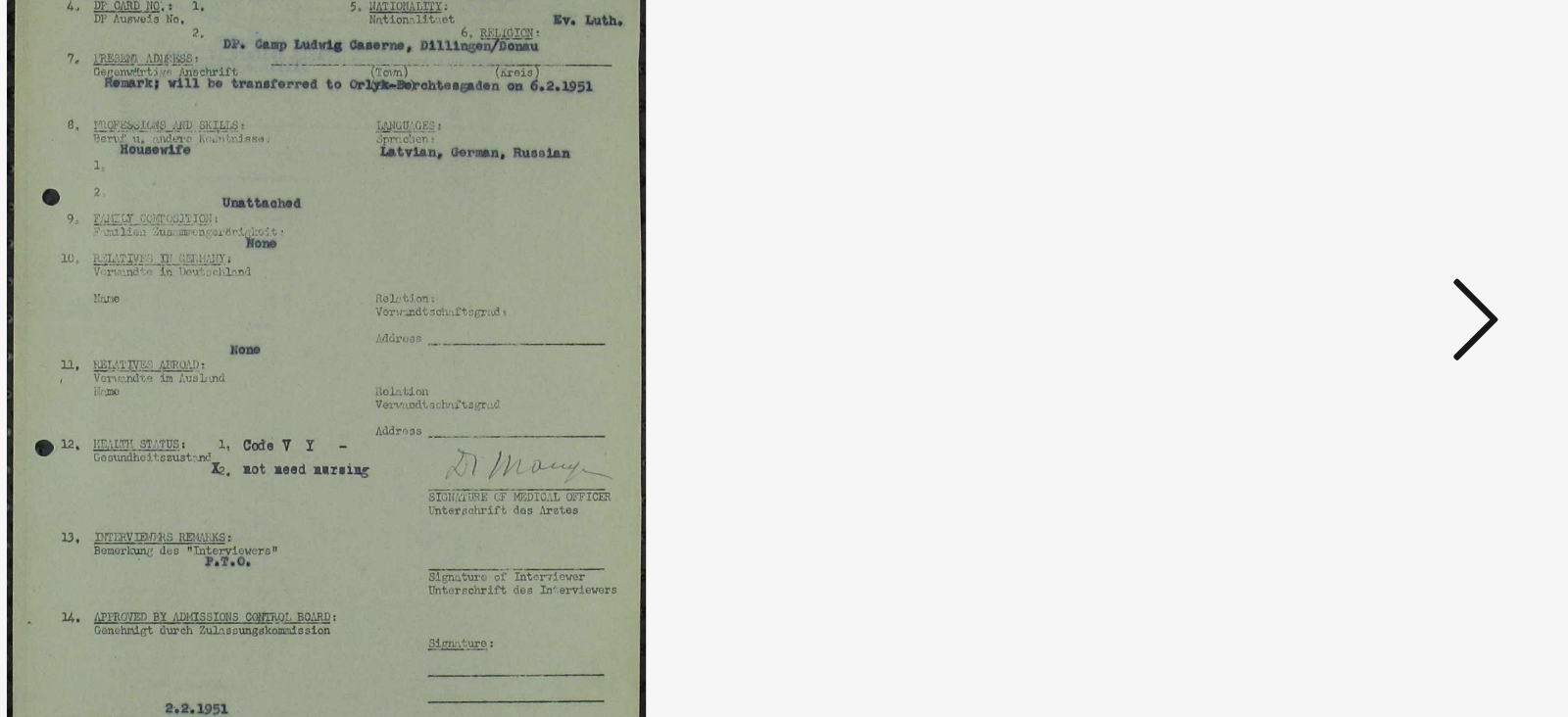 drag, startPoint x: 881, startPoint y: 307, endPoint x: 1038, endPoint y: 333, distance: 159.1383 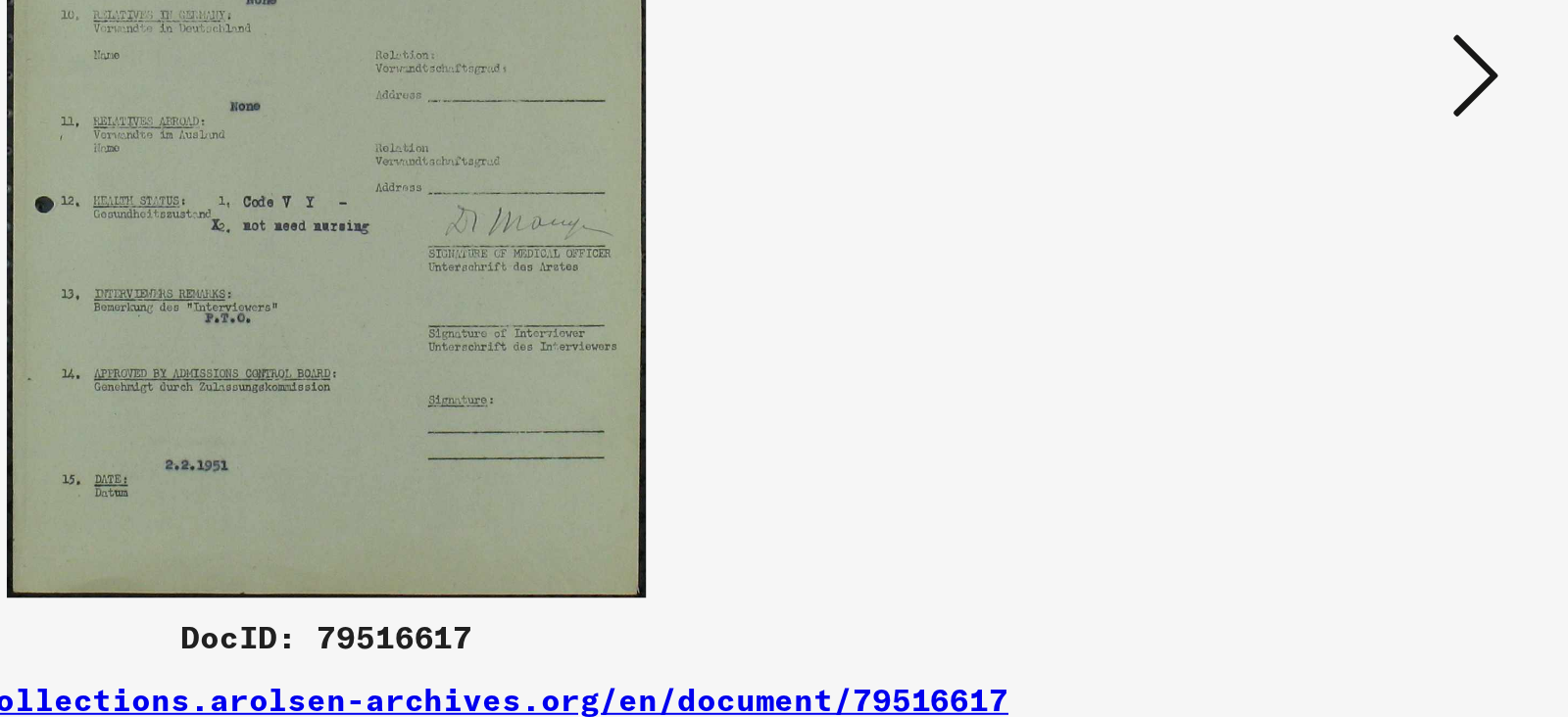 scroll, scrollTop: 0, scrollLeft: 0, axis: both 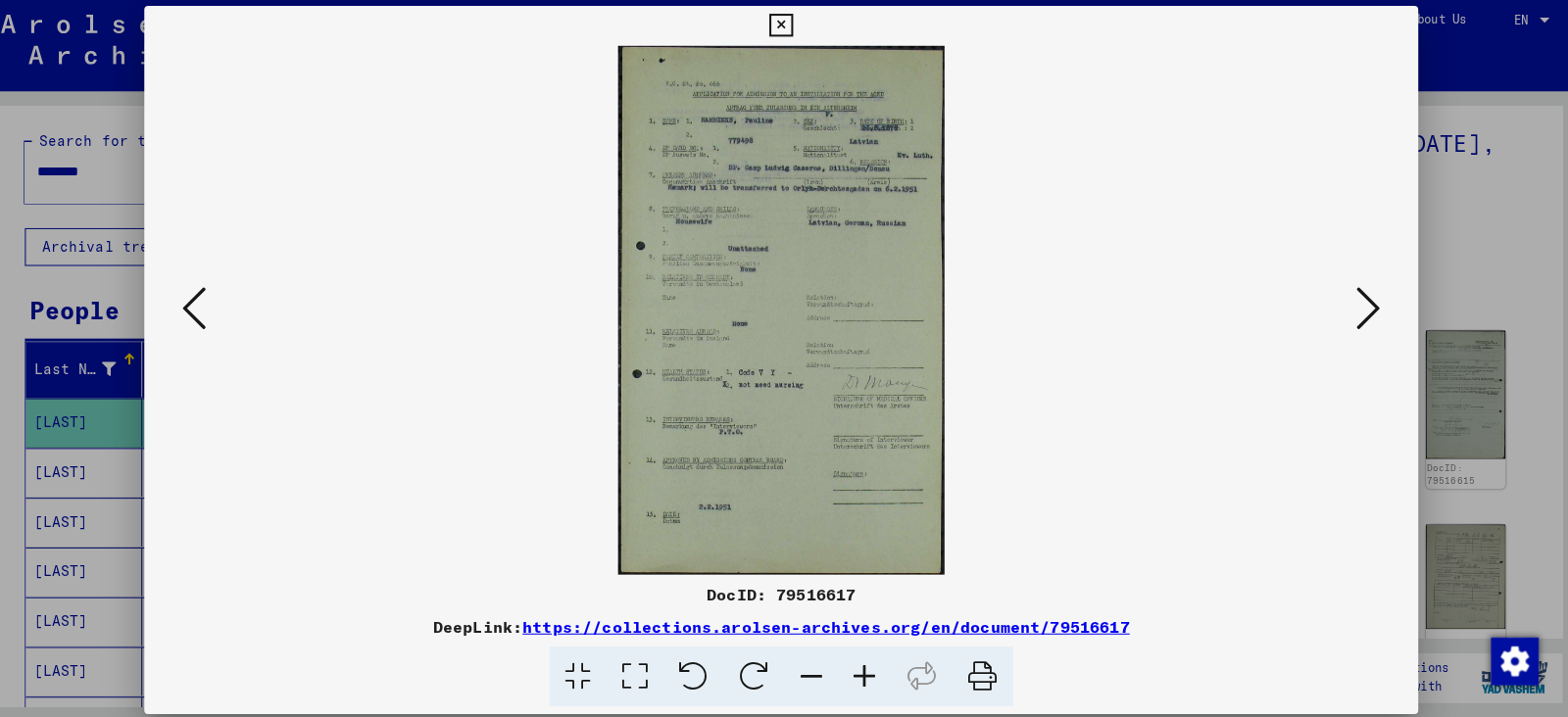 click at bounding box center [1362, 308] 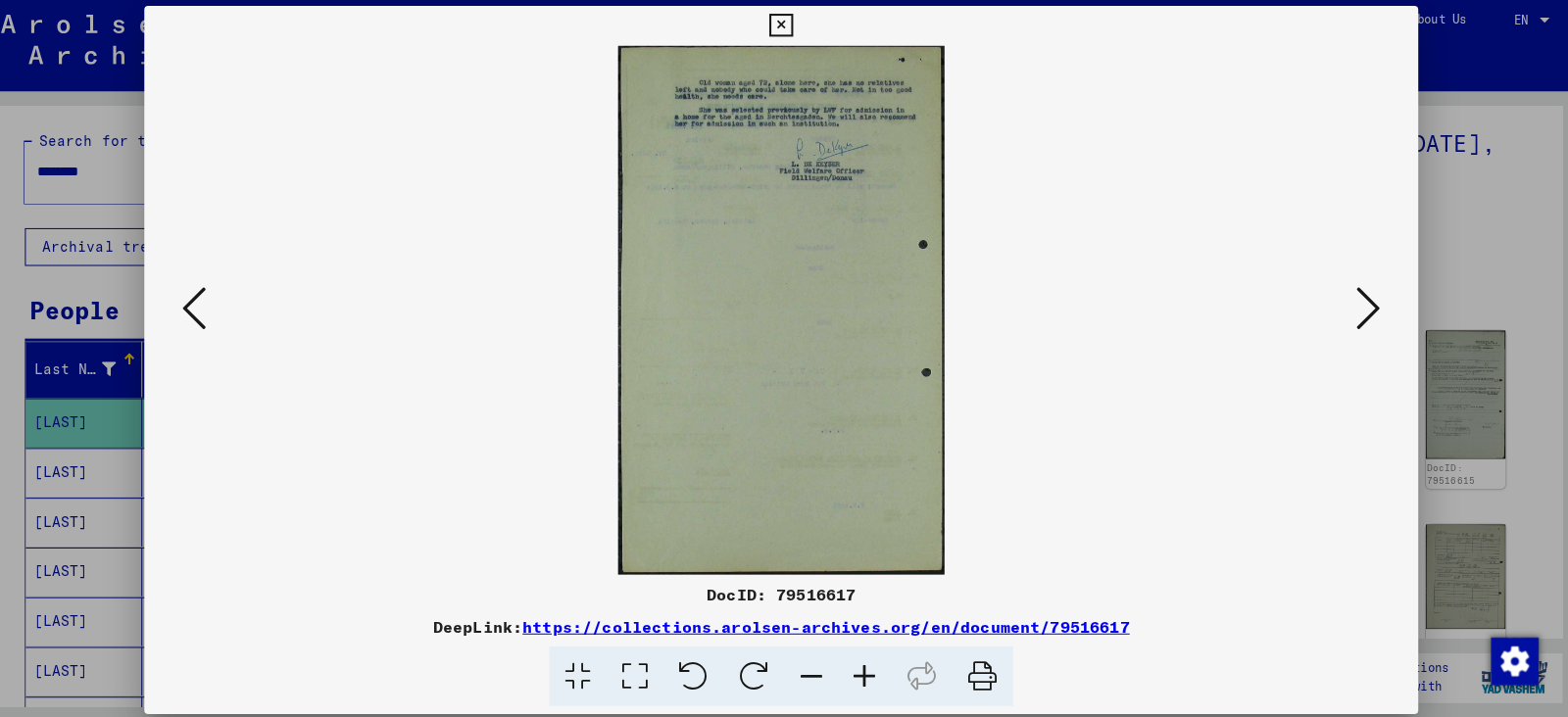 click at bounding box center (1362, 308) 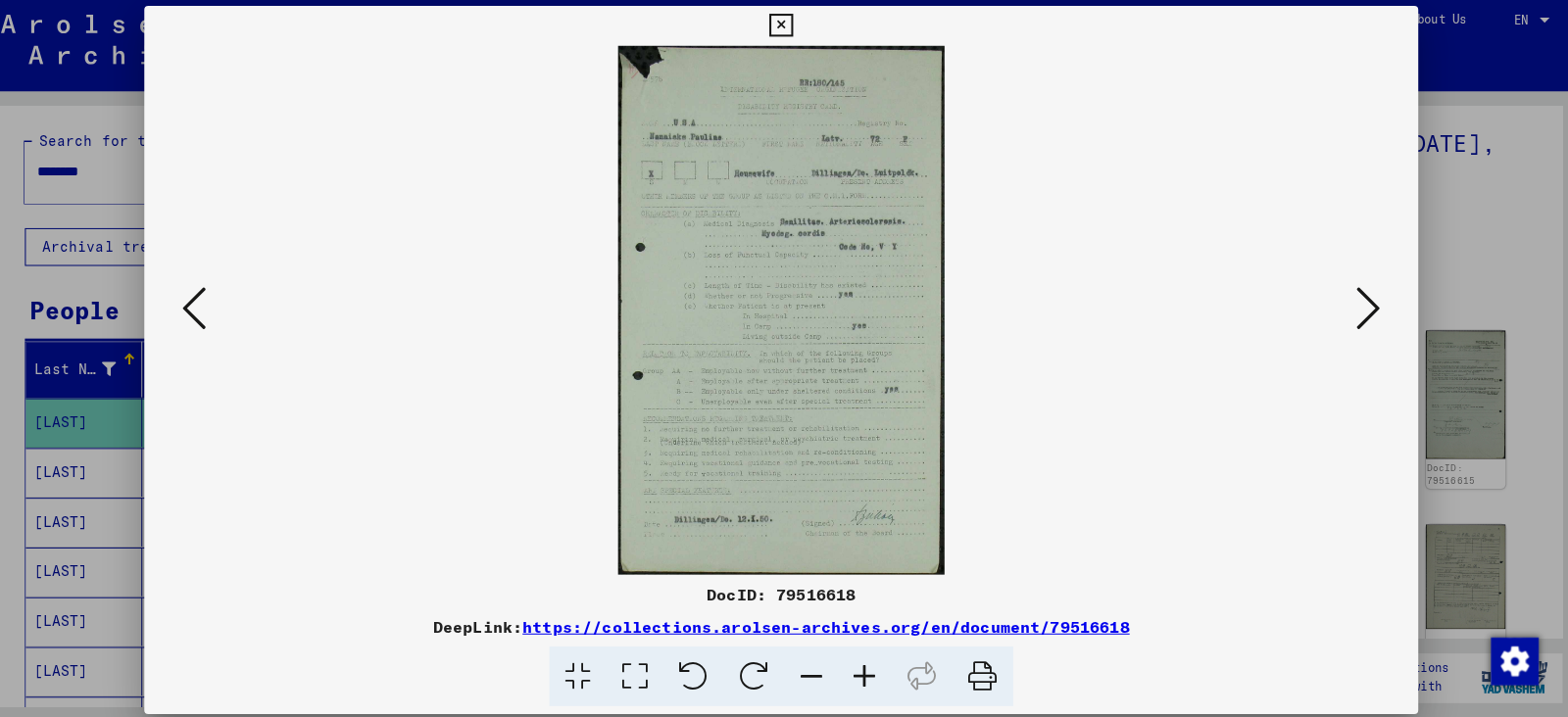 click at bounding box center (1362, 308) 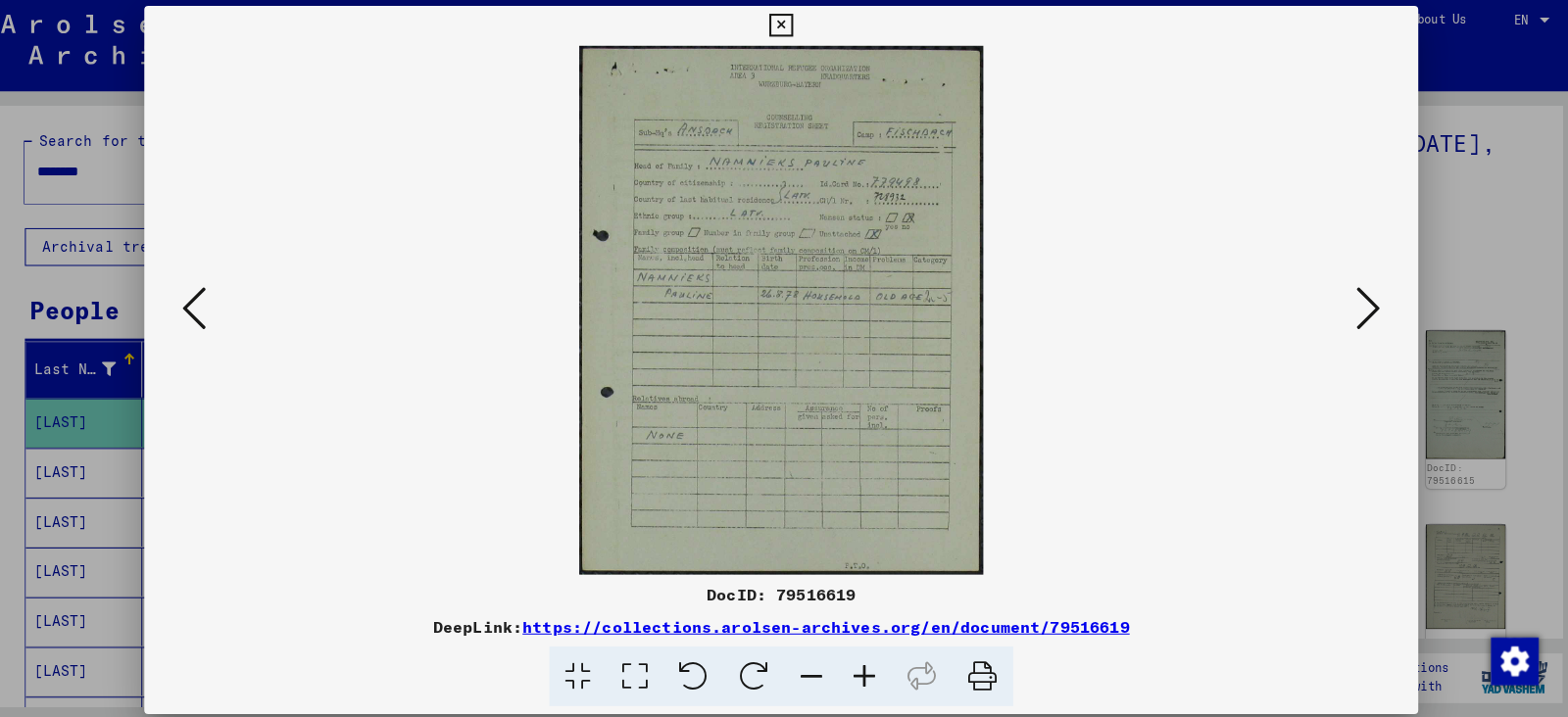 click at bounding box center (1362, 308) 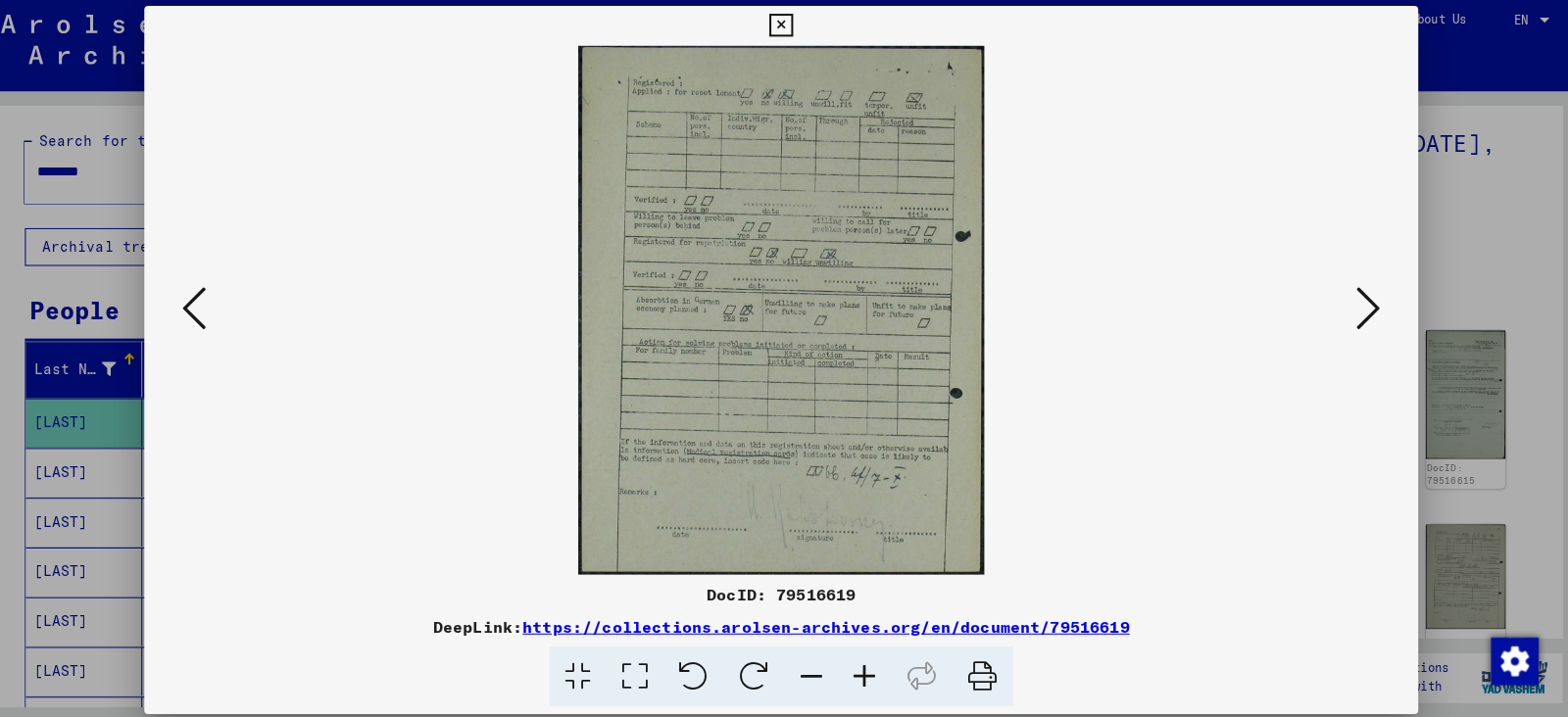 click at bounding box center (1362, 308) 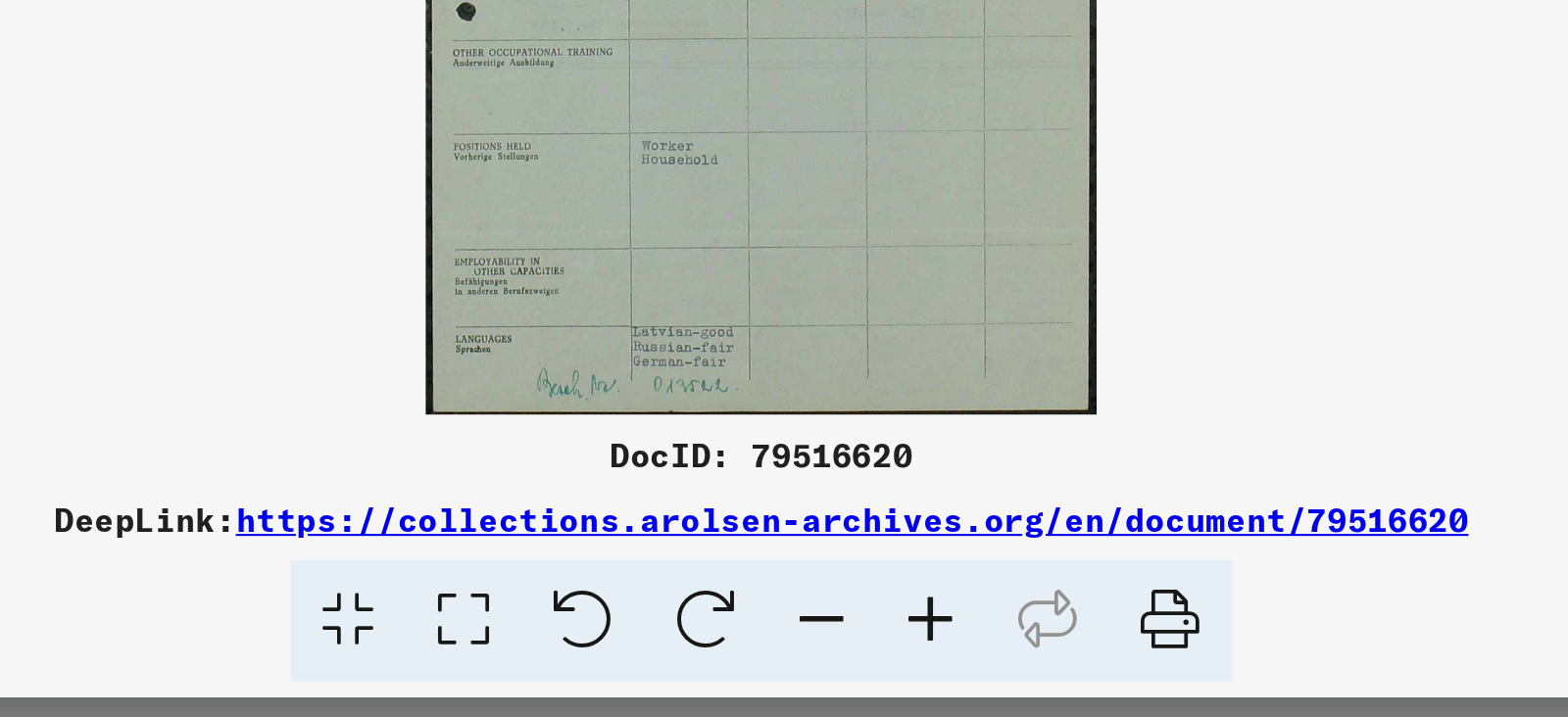 scroll, scrollTop: 0, scrollLeft: 0, axis: both 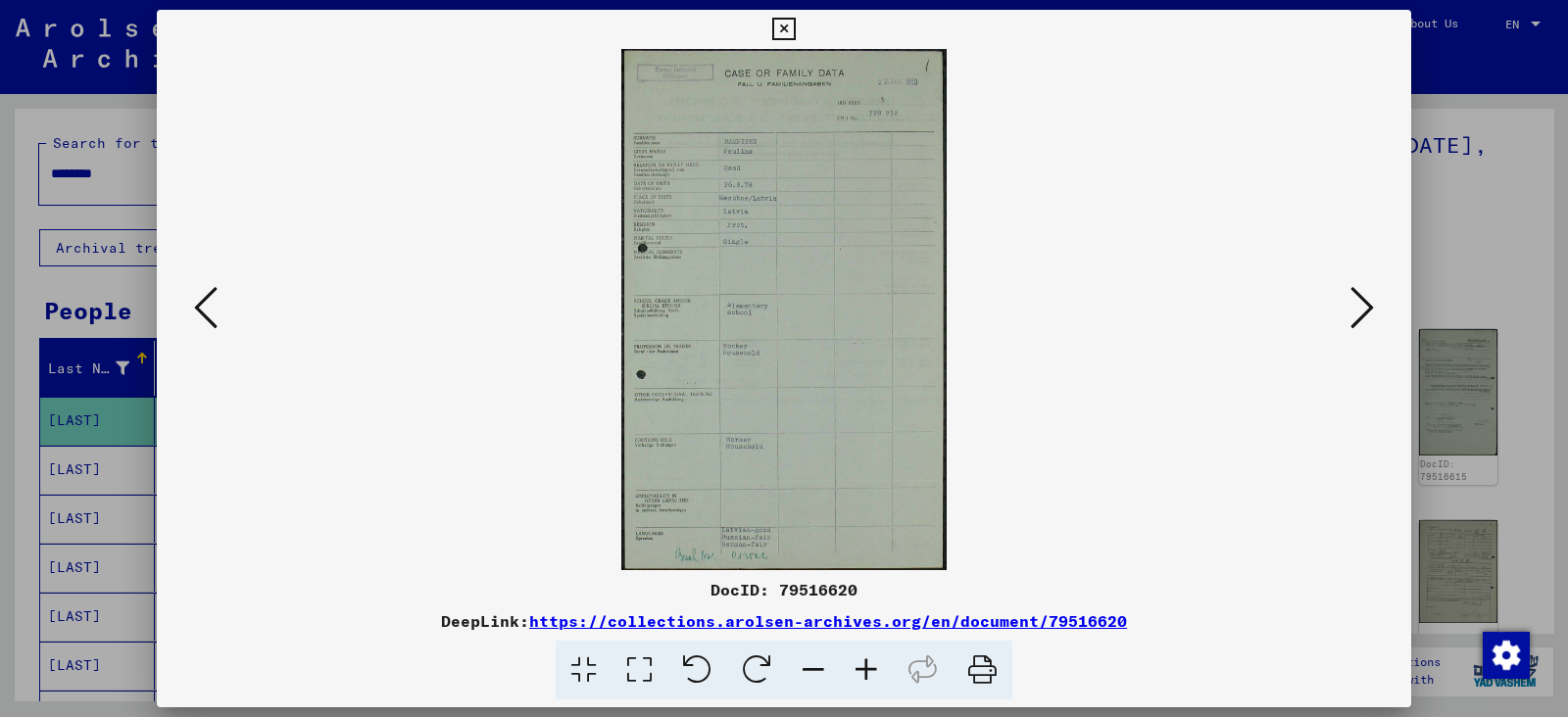 click at bounding box center (1362, 308) 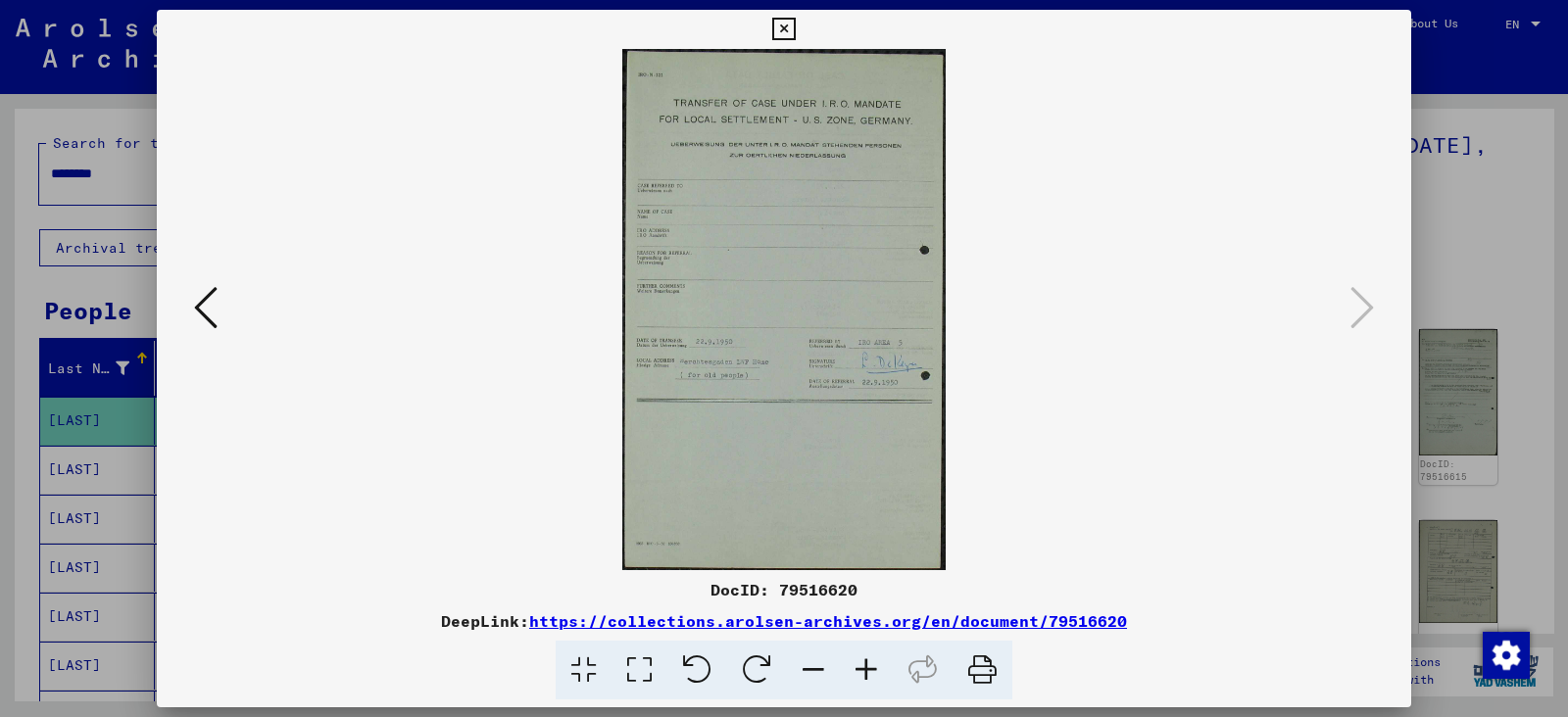 click at bounding box center (783, 29) 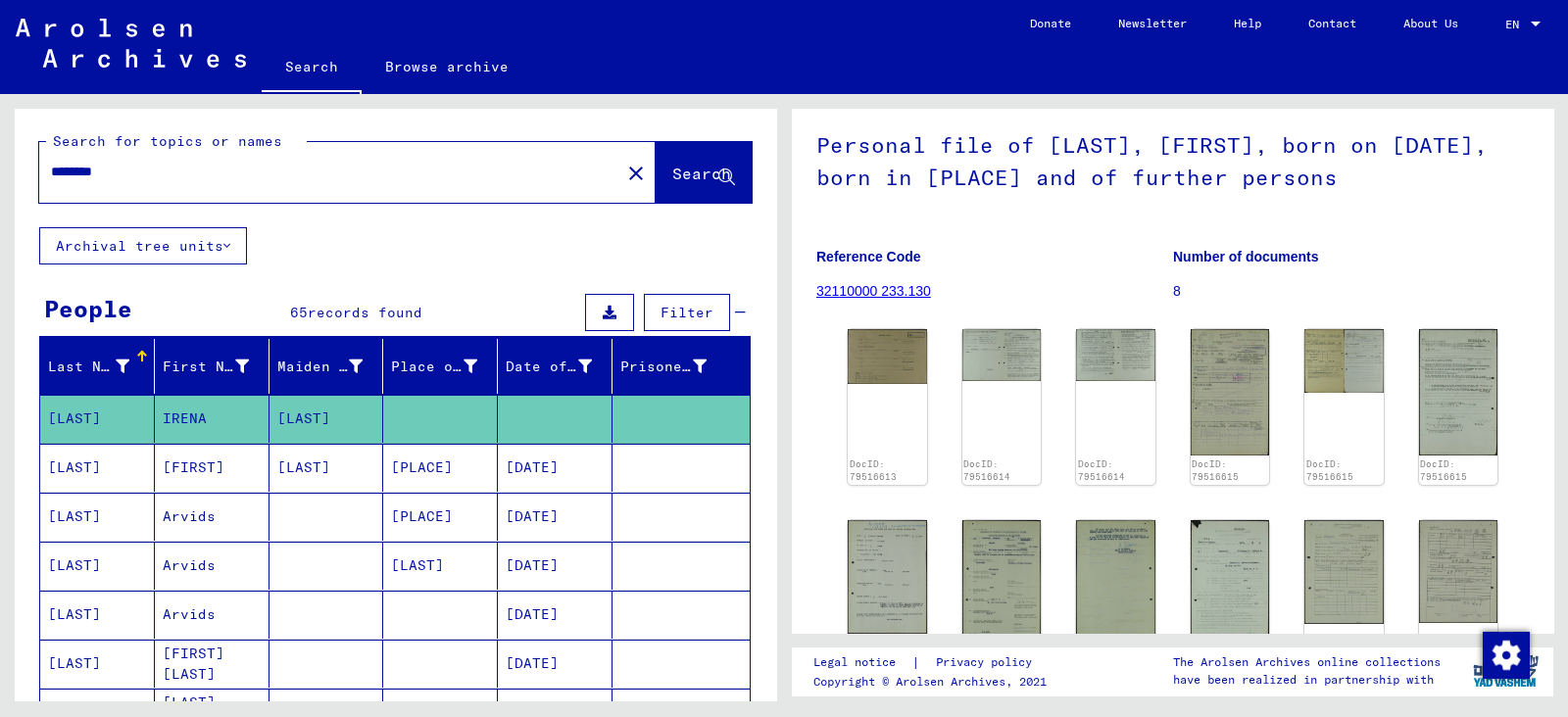 scroll, scrollTop: 0, scrollLeft: 0, axis: both 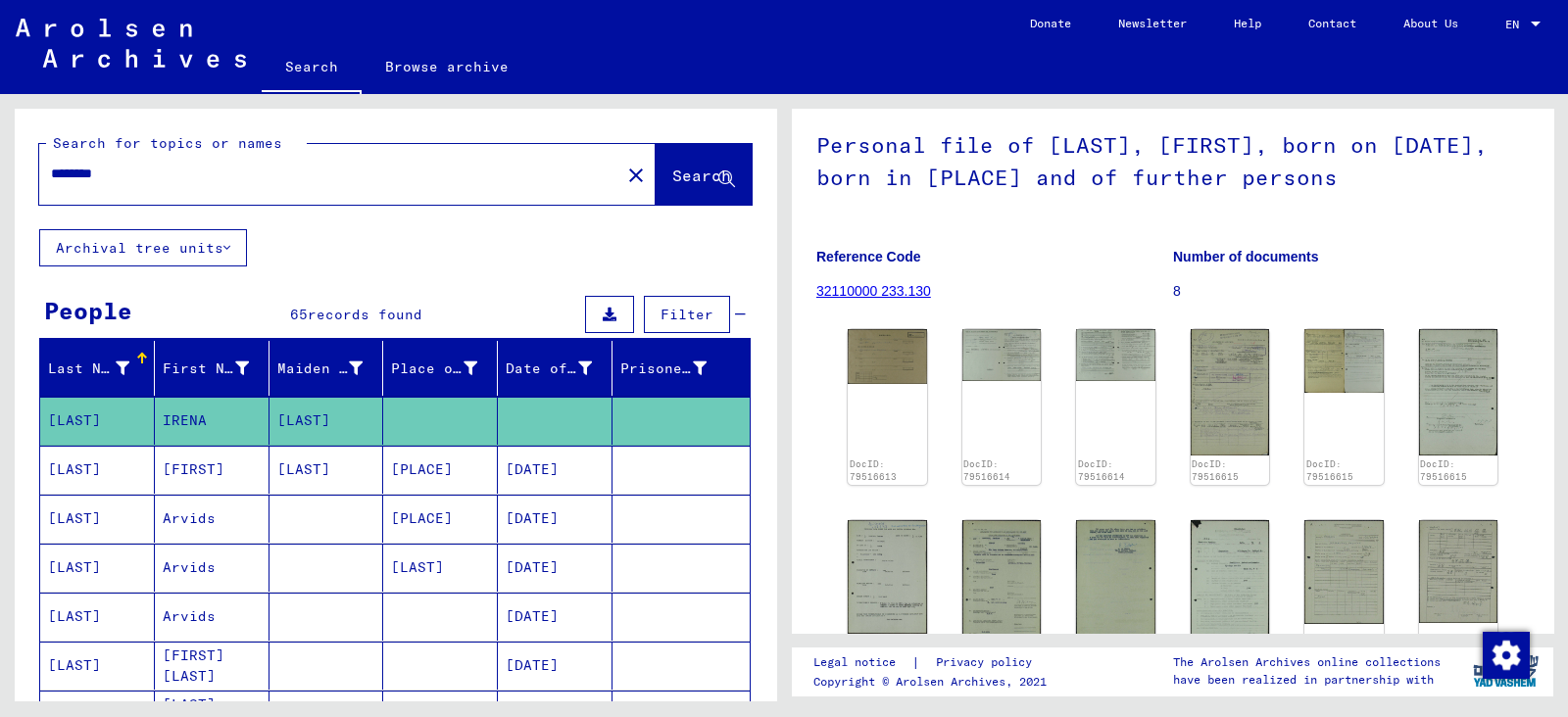 drag, startPoint x: 133, startPoint y: 169, endPoint x: 0, endPoint y: 166, distance: 133.0338 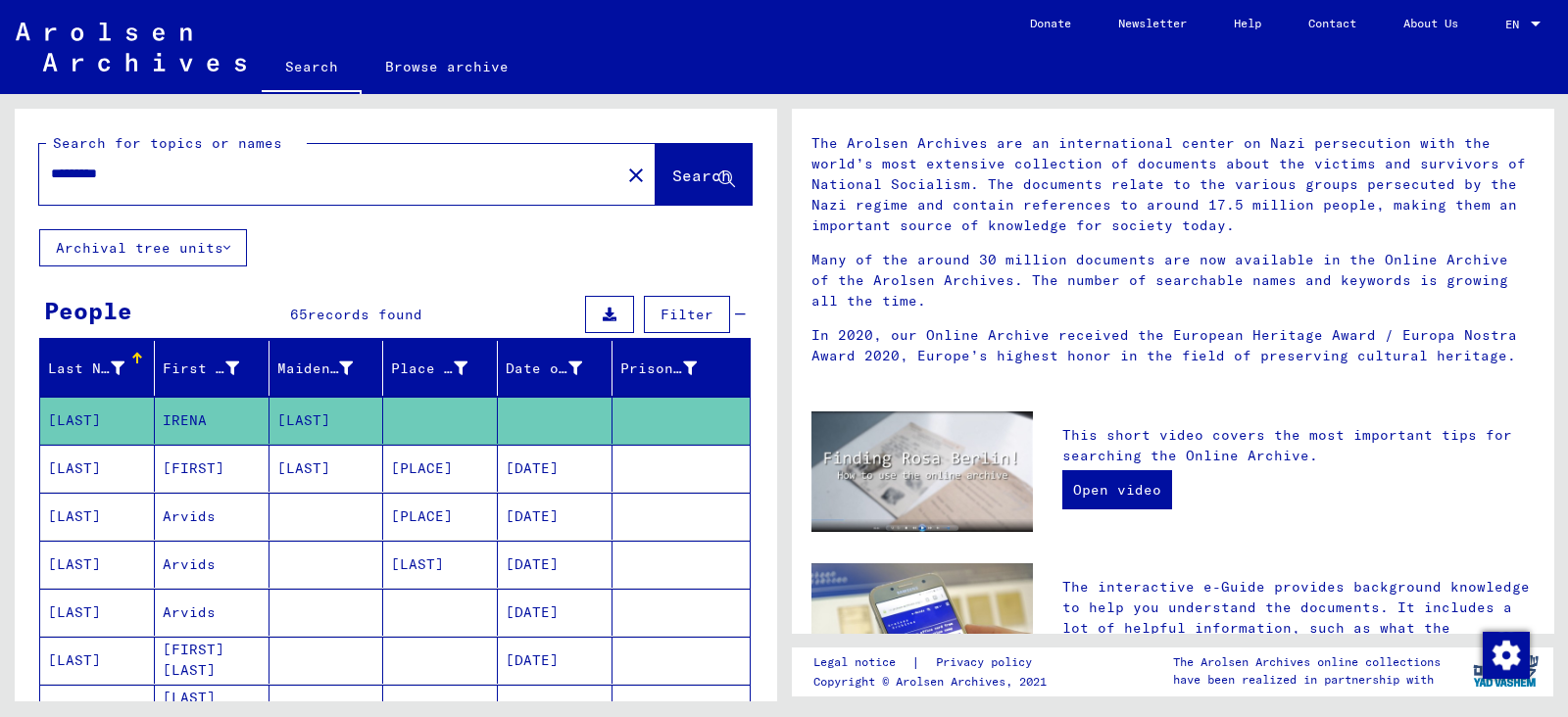 scroll, scrollTop: 0, scrollLeft: 0, axis: both 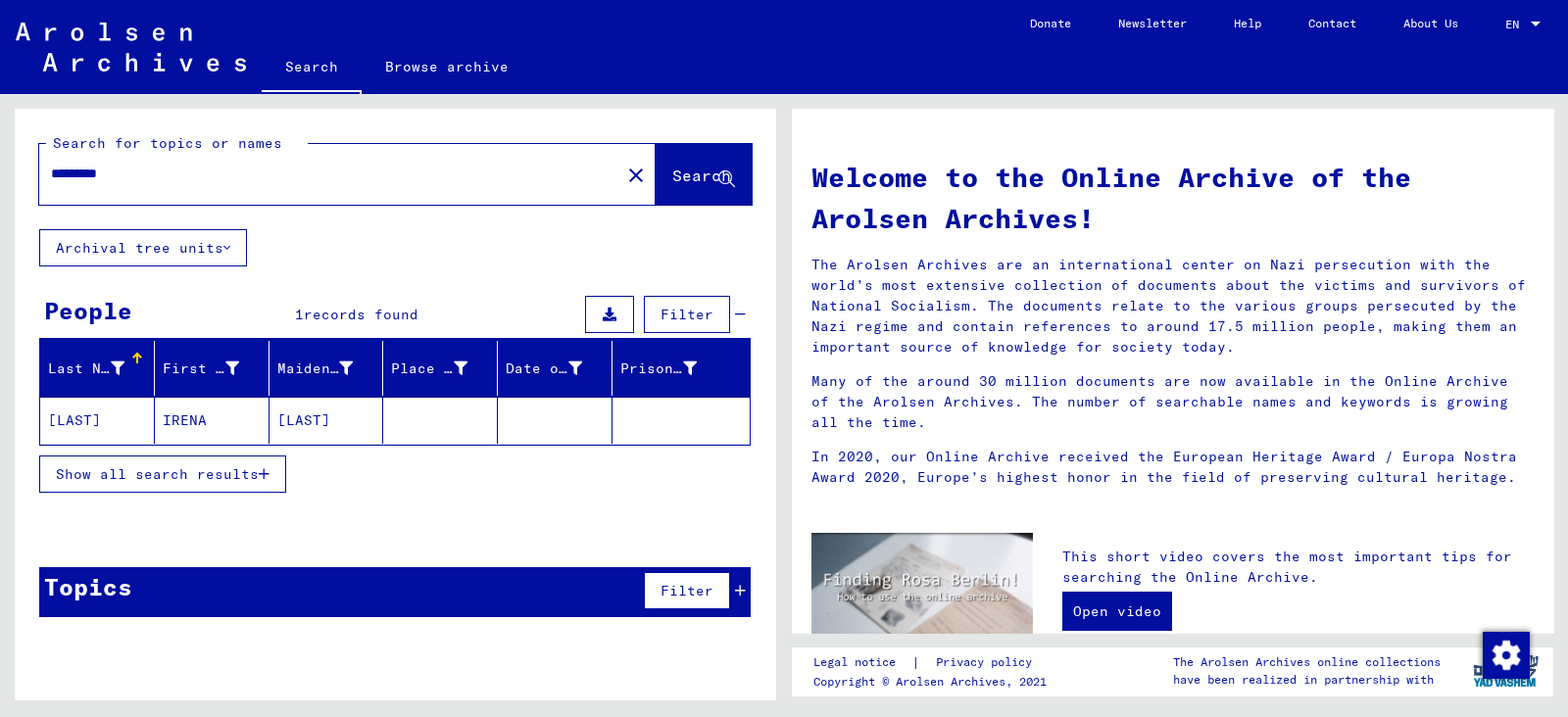 click on "[LAST]" 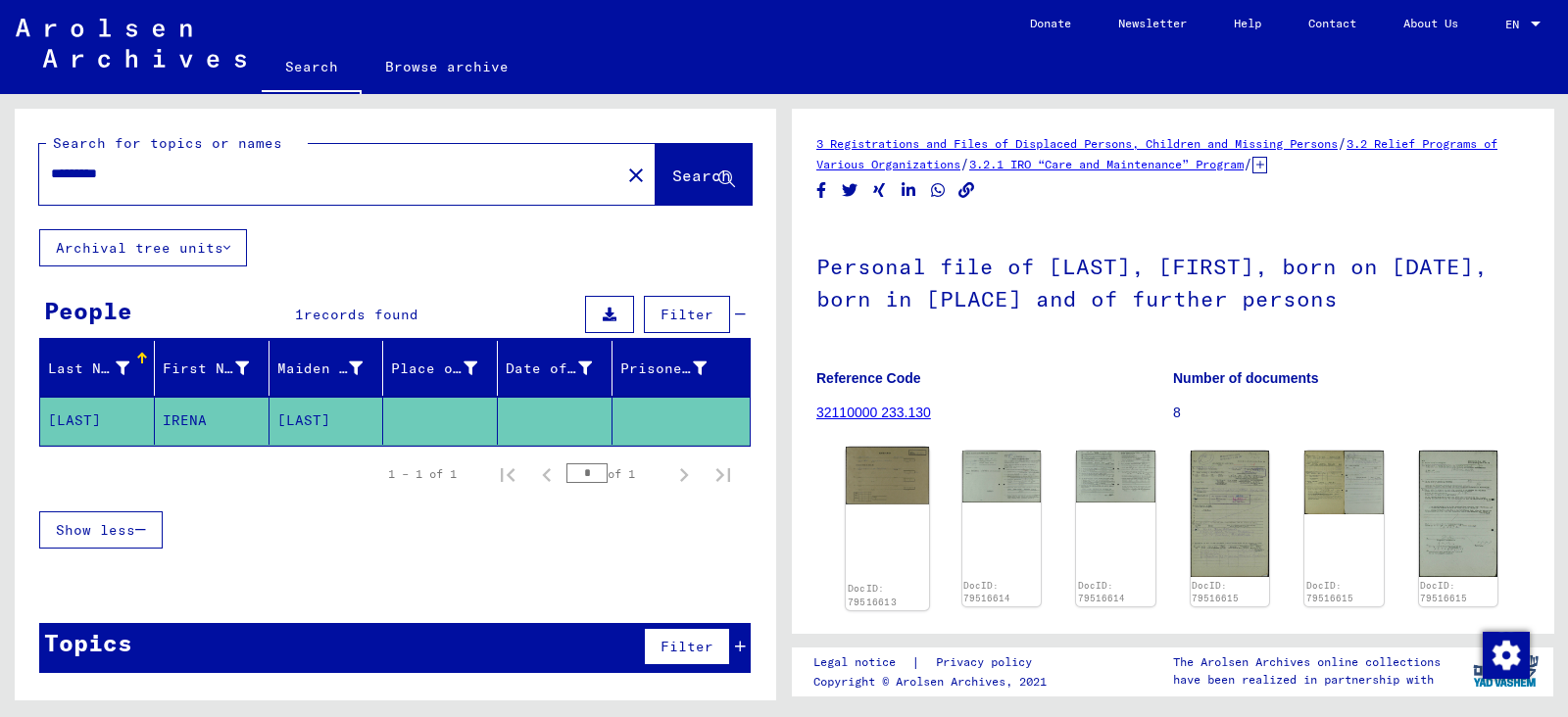 scroll, scrollTop: 0, scrollLeft: 0, axis: both 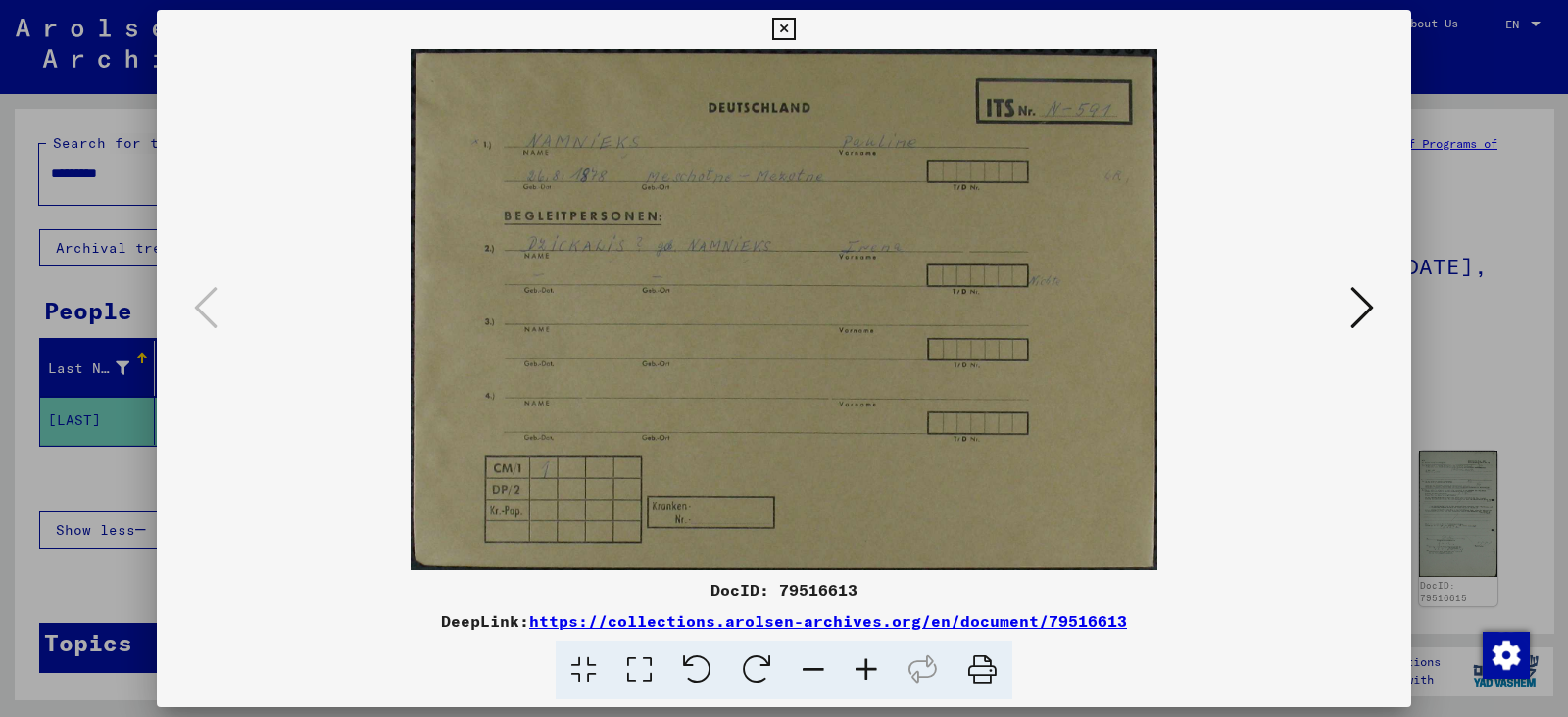 click at bounding box center [1362, 308] 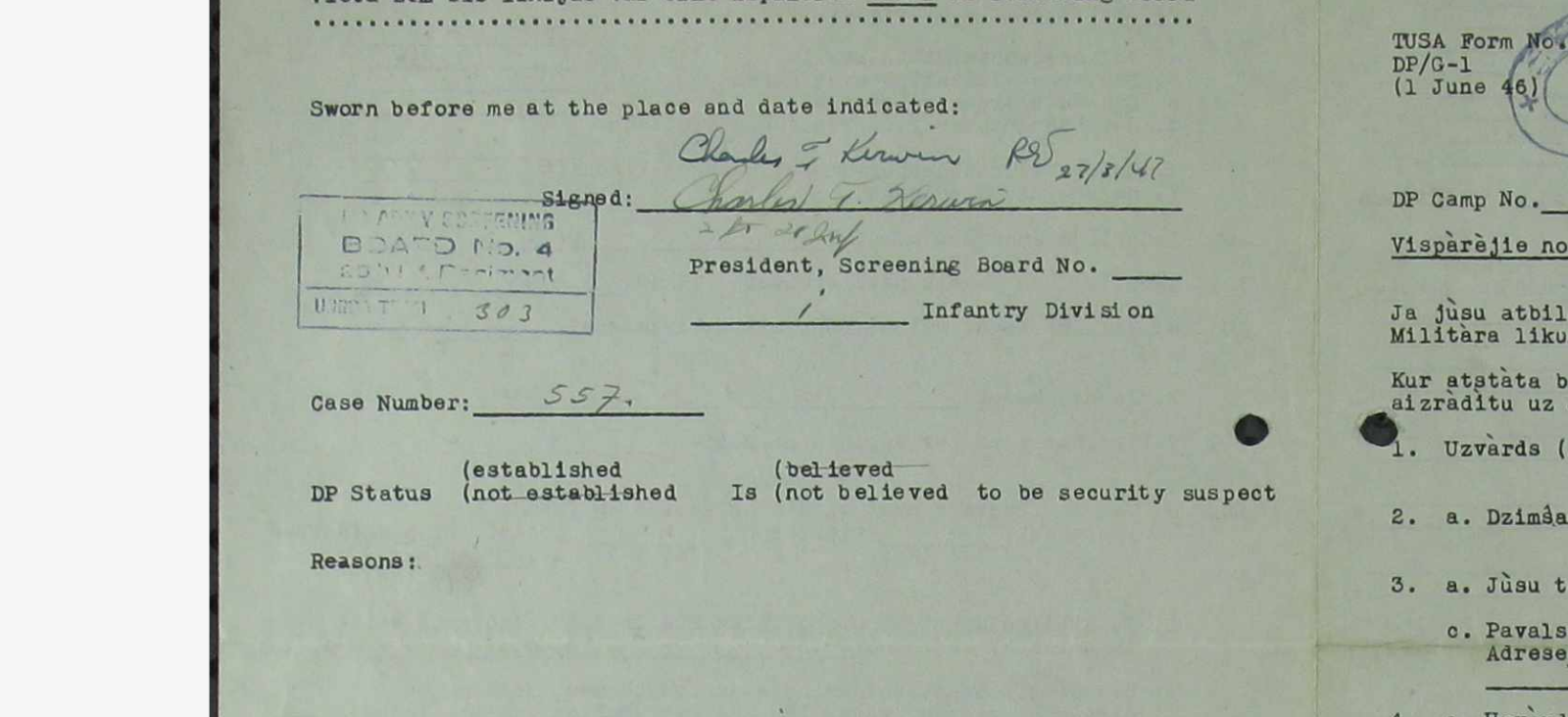 drag, startPoint x: 760, startPoint y: 150, endPoint x: 553, endPoint y: 151, distance: 207.00242 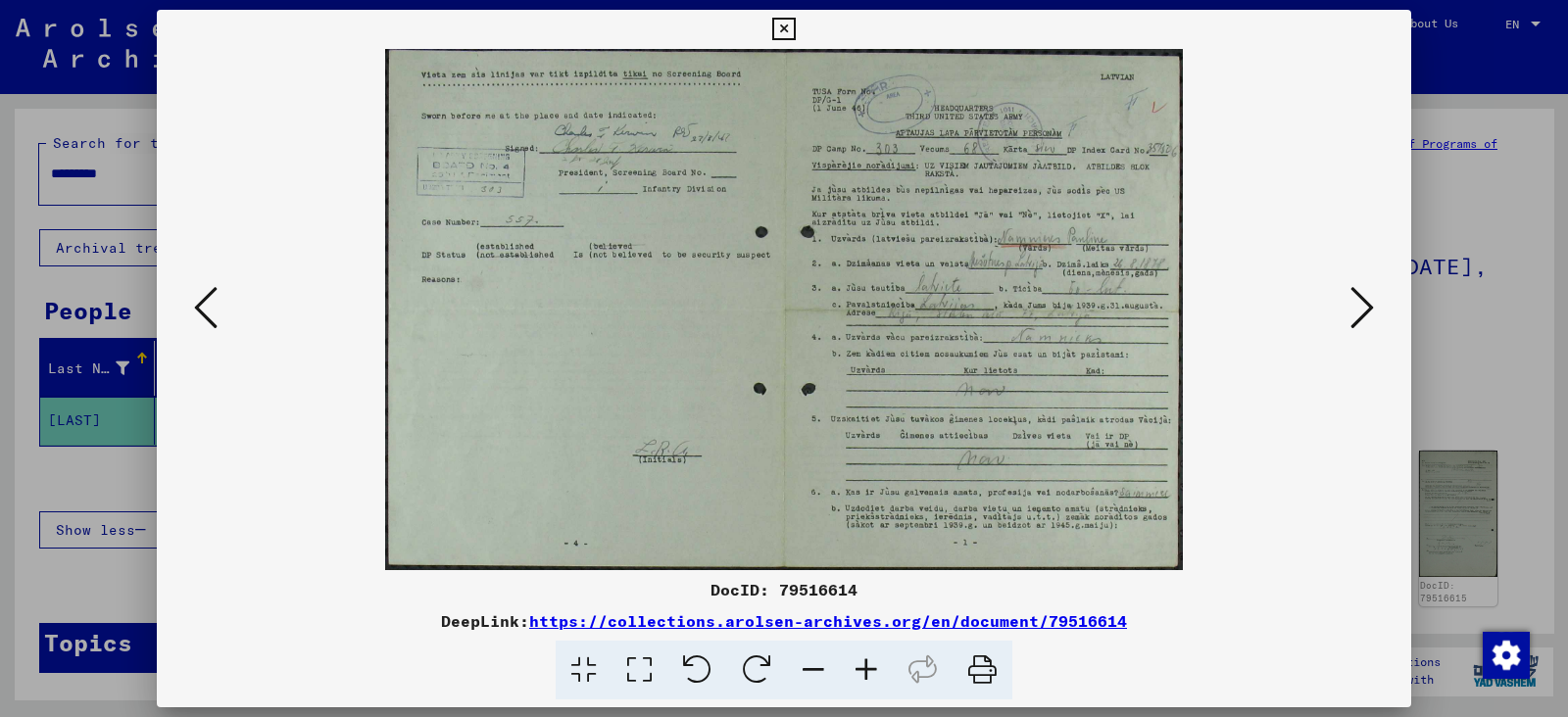 click at bounding box center [783, 29] 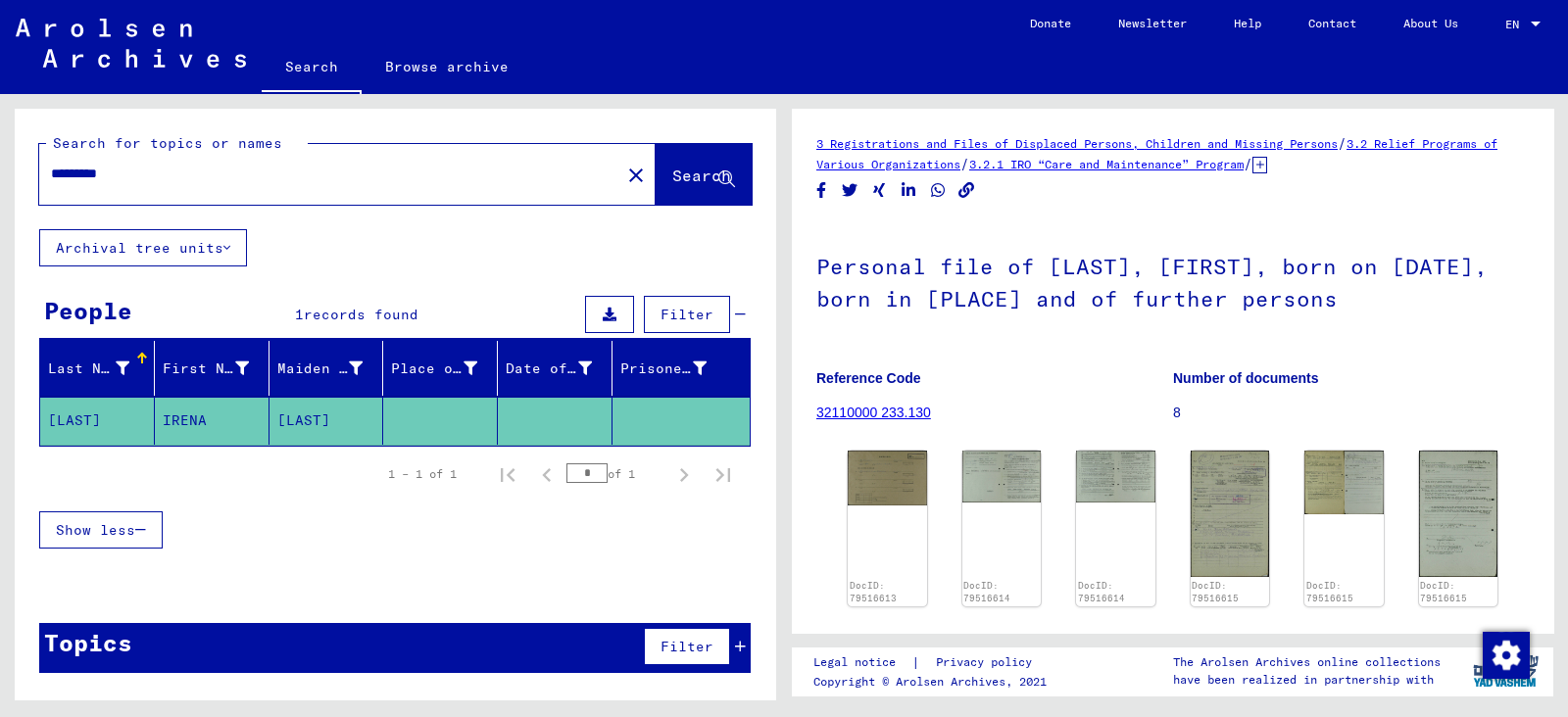 drag, startPoint x: 146, startPoint y: 173, endPoint x: 19, endPoint y: 164, distance: 127.3185 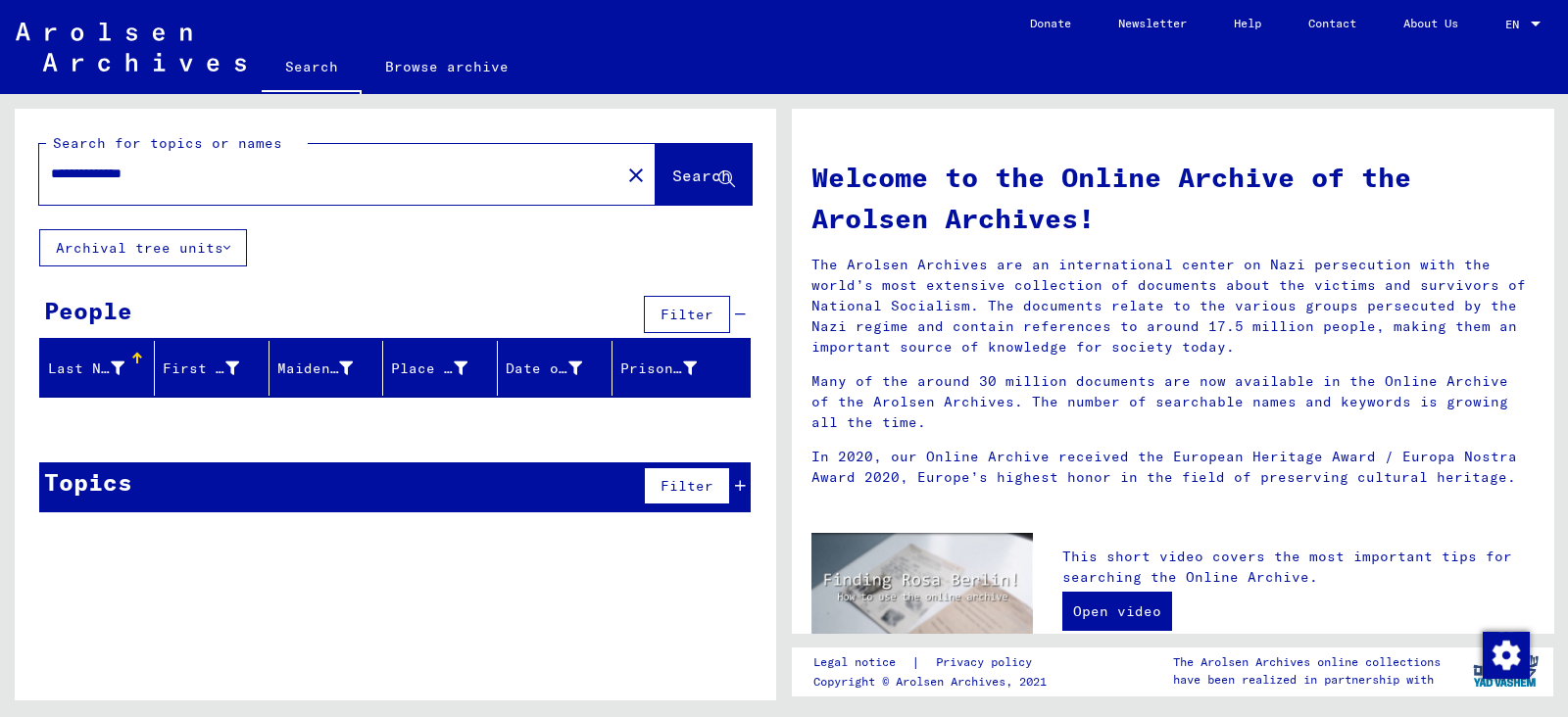 drag, startPoint x: 191, startPoint y: 173, endPoint x: 0, endPoint y: 144, distance: 193.18903 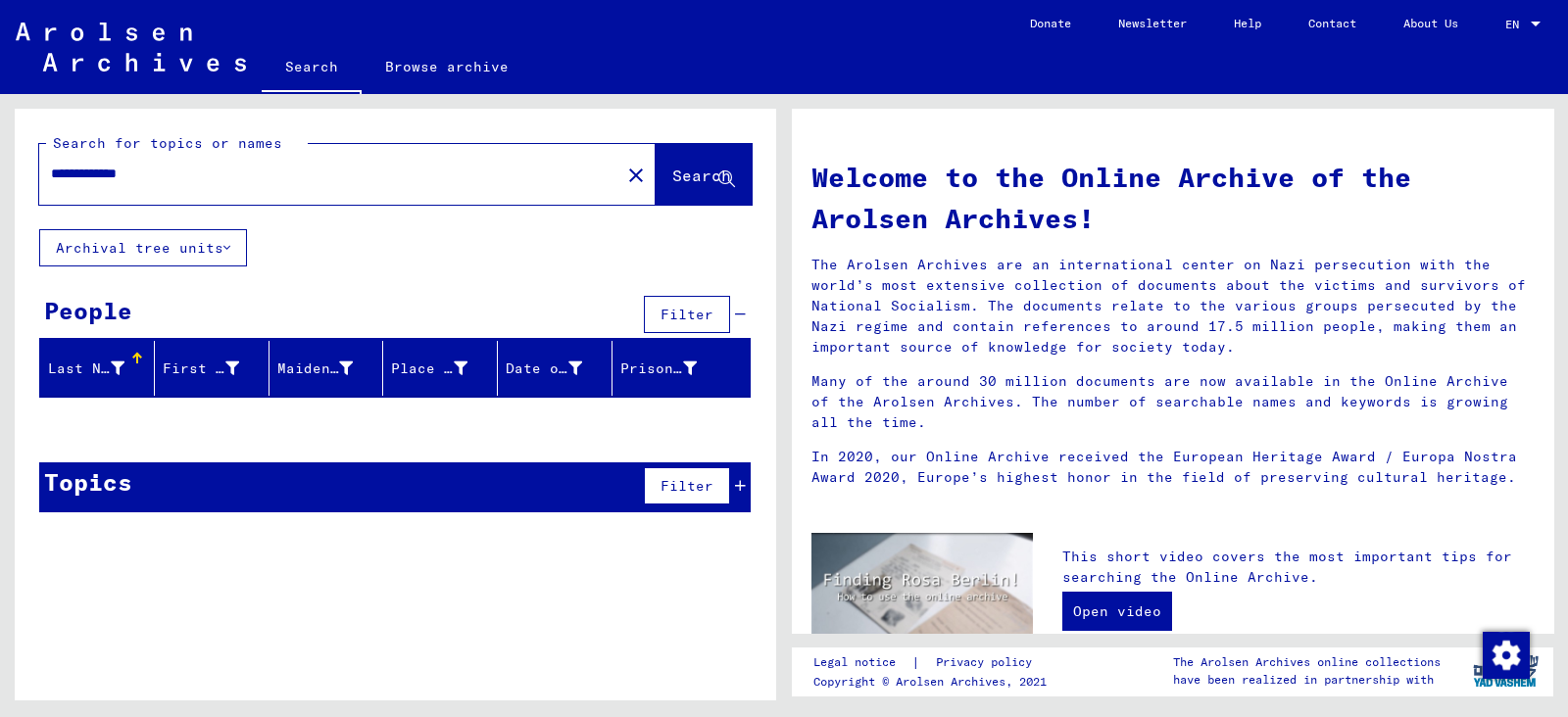 type on "**********" 